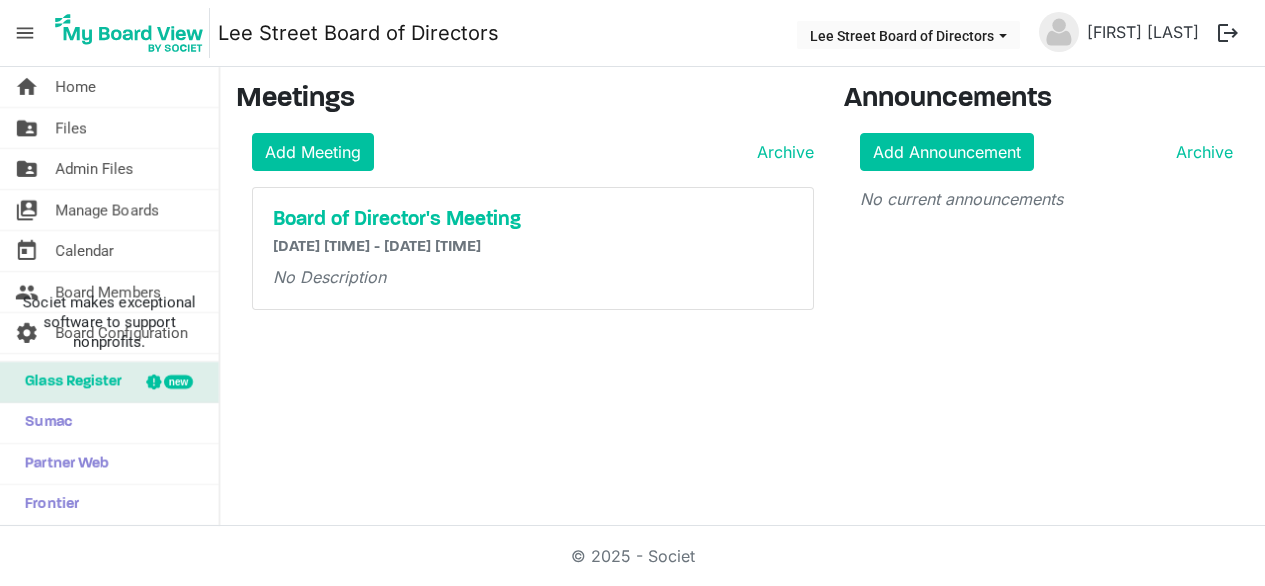 scroll, scrollTop: 0, scrollLeft: 0, axis: both 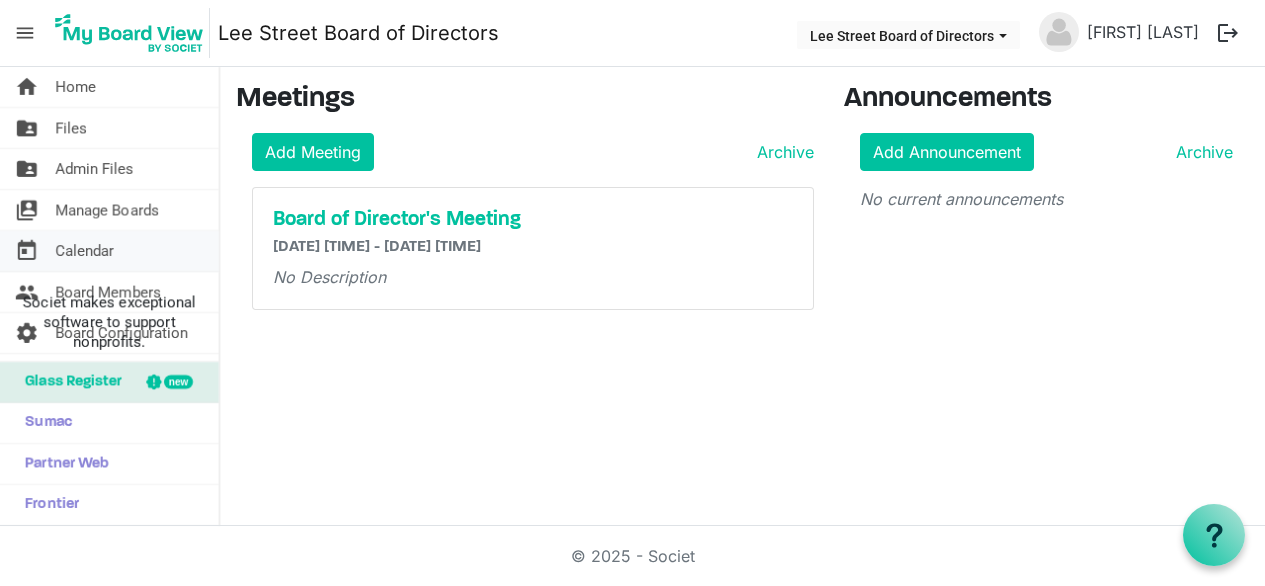 click on "Calendar" at bounding box center [84, 251] 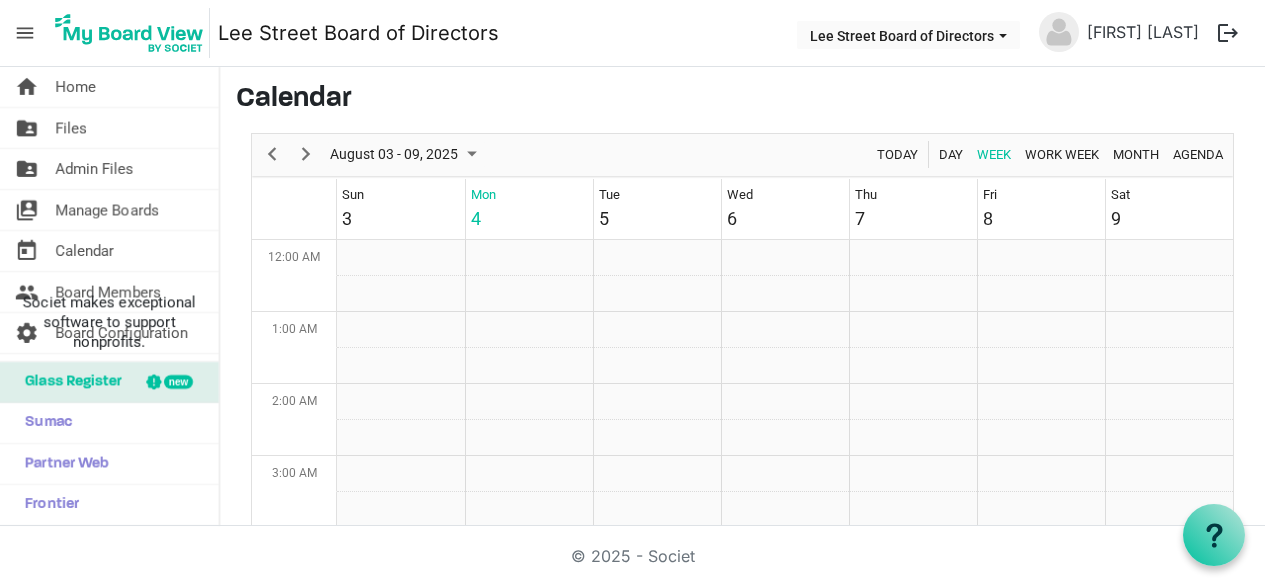 scroll, scrollTop: 0, scrollLeft: 0, axis: both 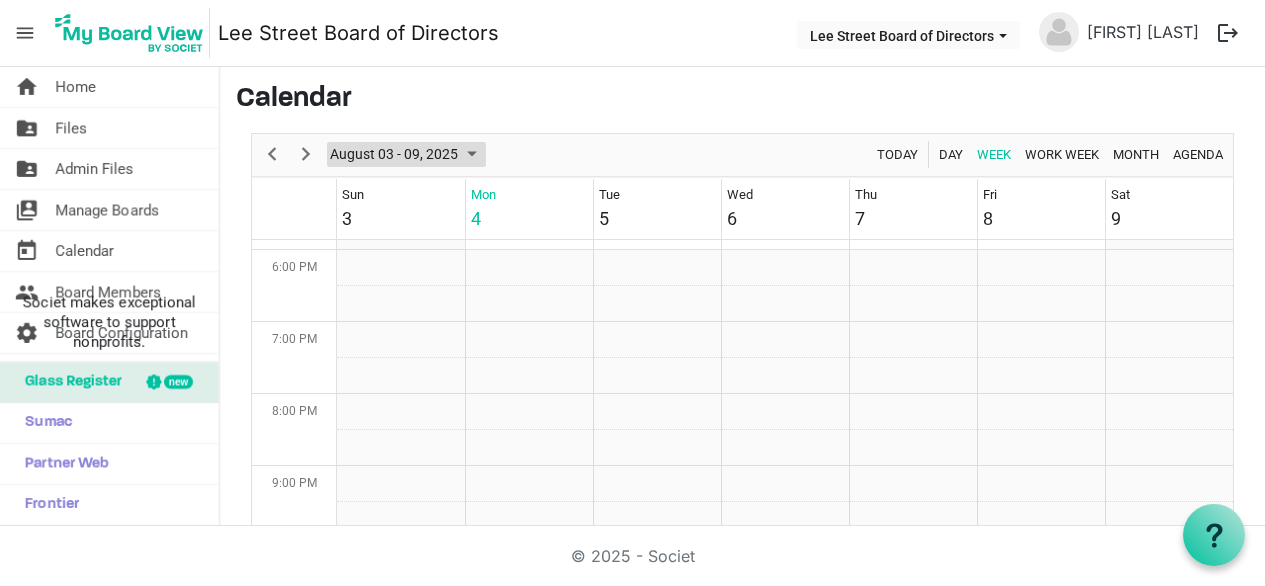 click on "August 03 - 09, 2025" at bounding box center (394, 154) 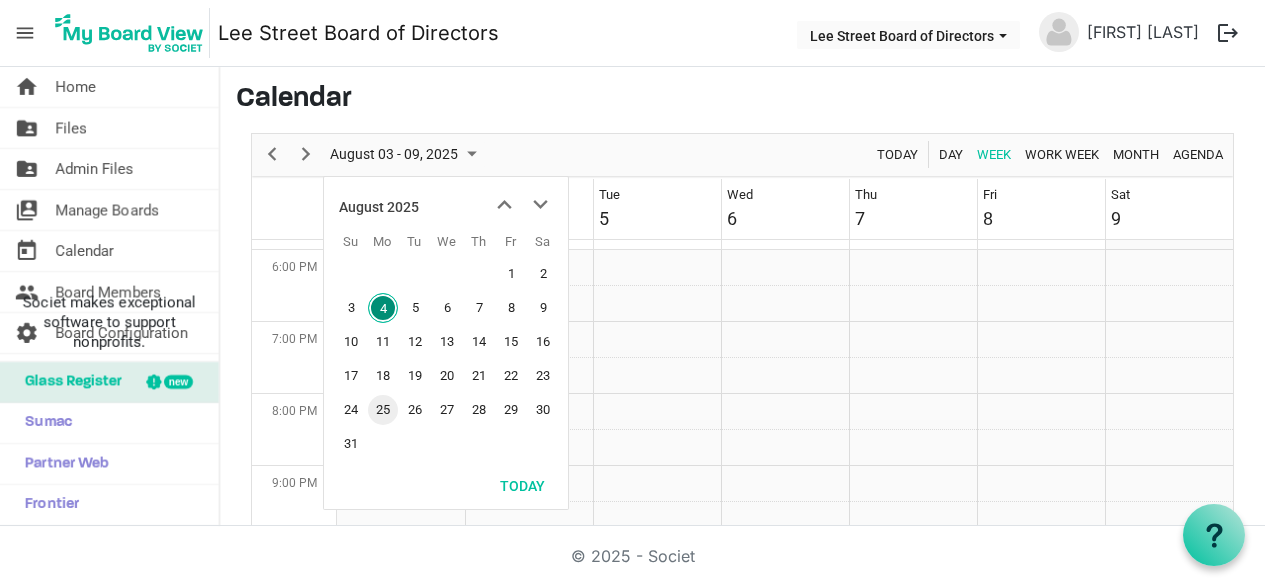 click on "25" at bounding box center [383, 410] 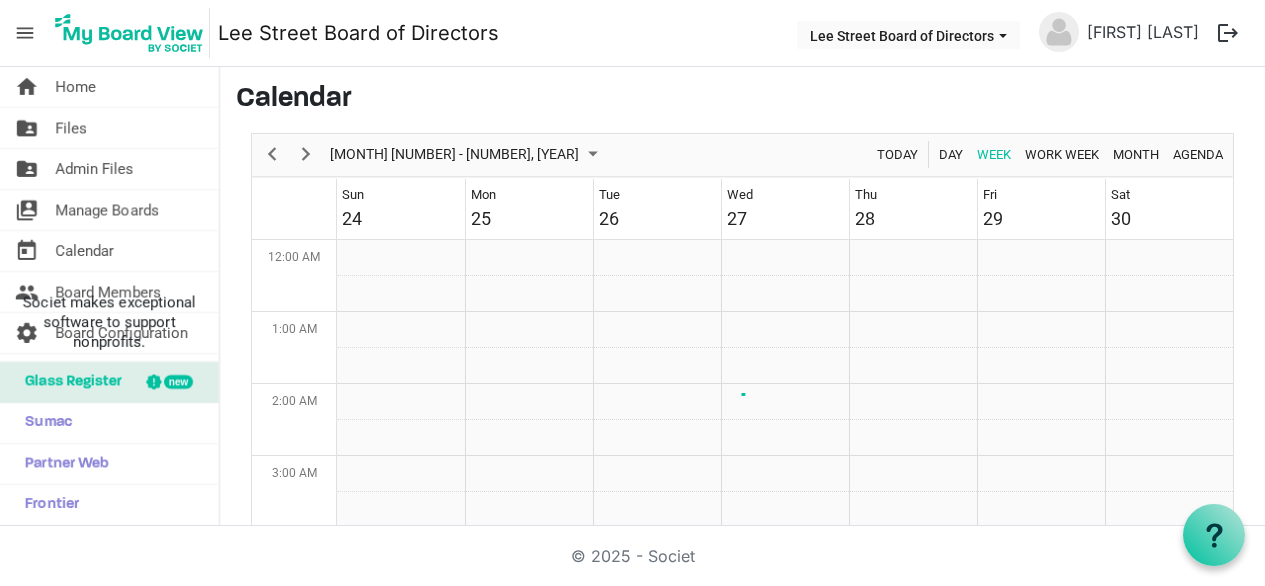 scroll, scrollTop: 1286, scrollLeft: 0, axis: vertical 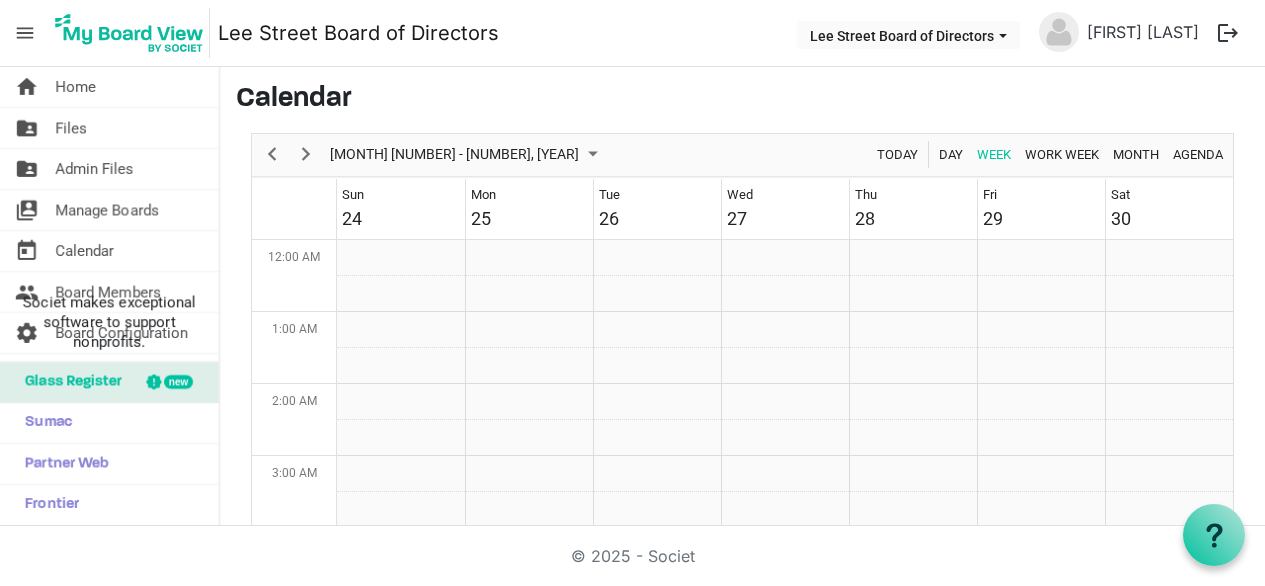 click on "Calendar" at bounding box center [742, 100] 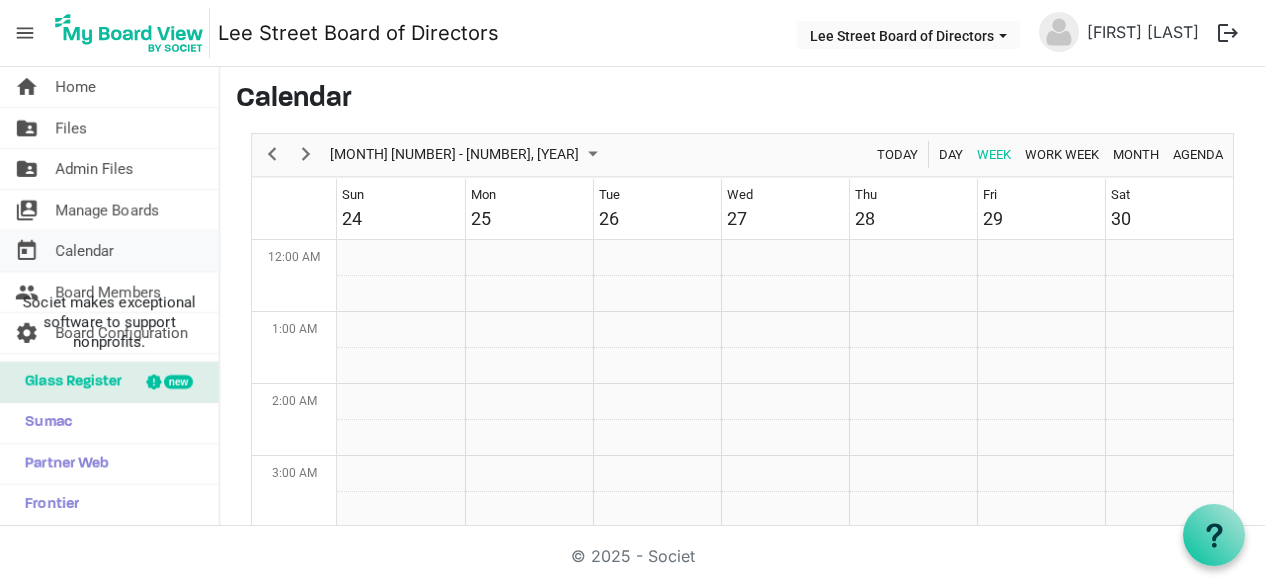scroll, scrollTop: 0, scrollLeft: 0, axis: both 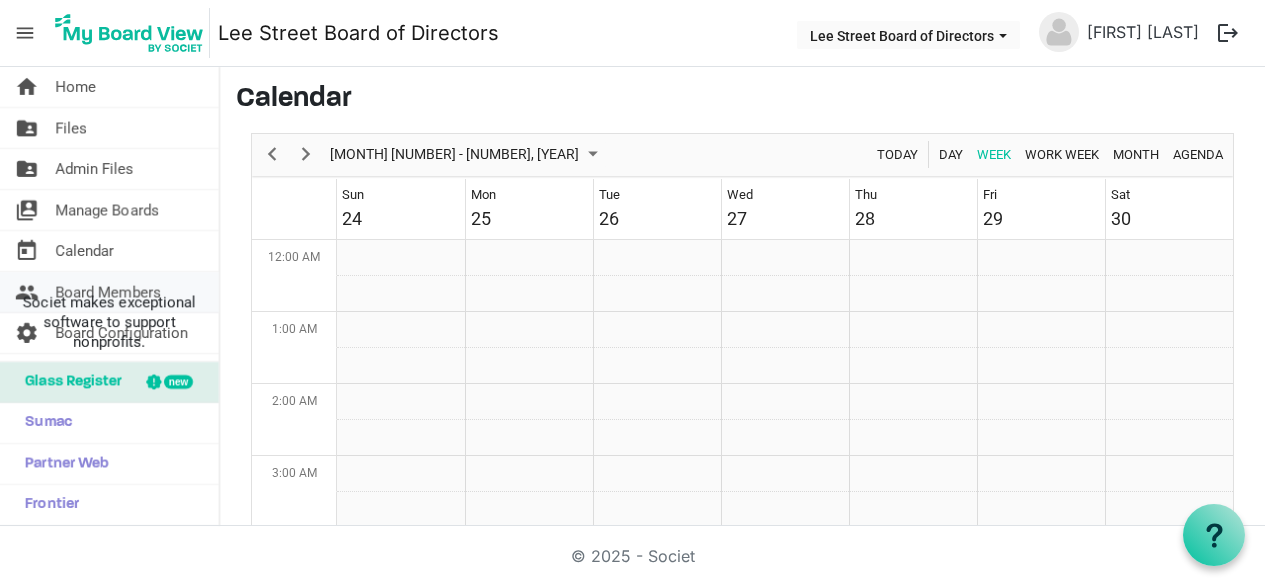 click on "people" at bounding box center (27, 292) 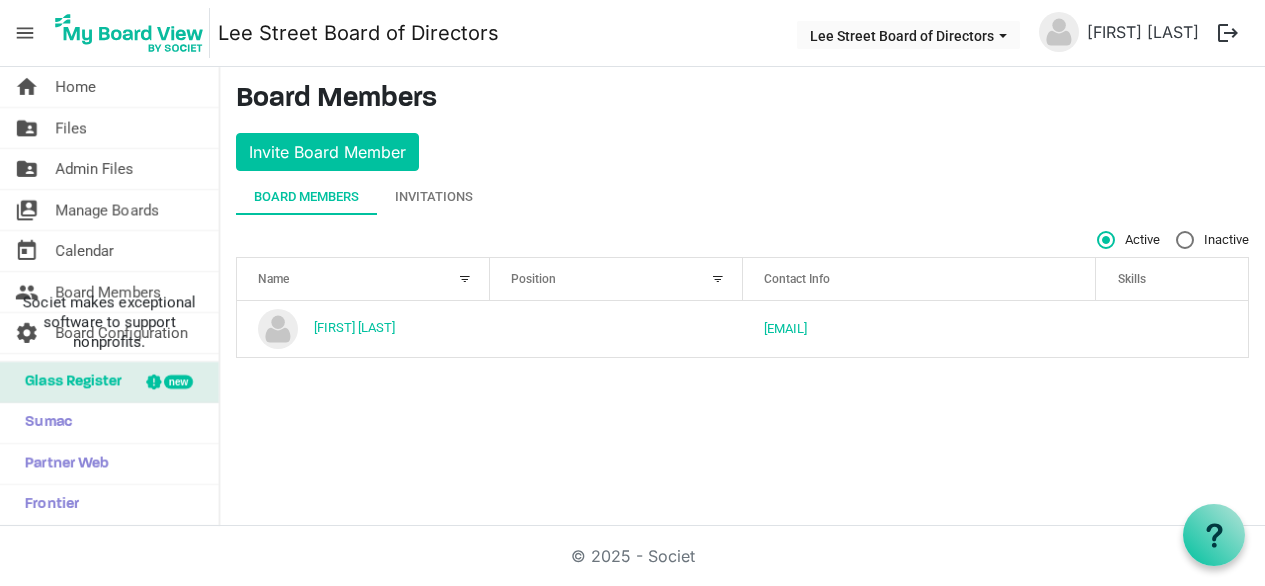 scroll, scrollTop: 0, scrollLeft: 0, axis: both 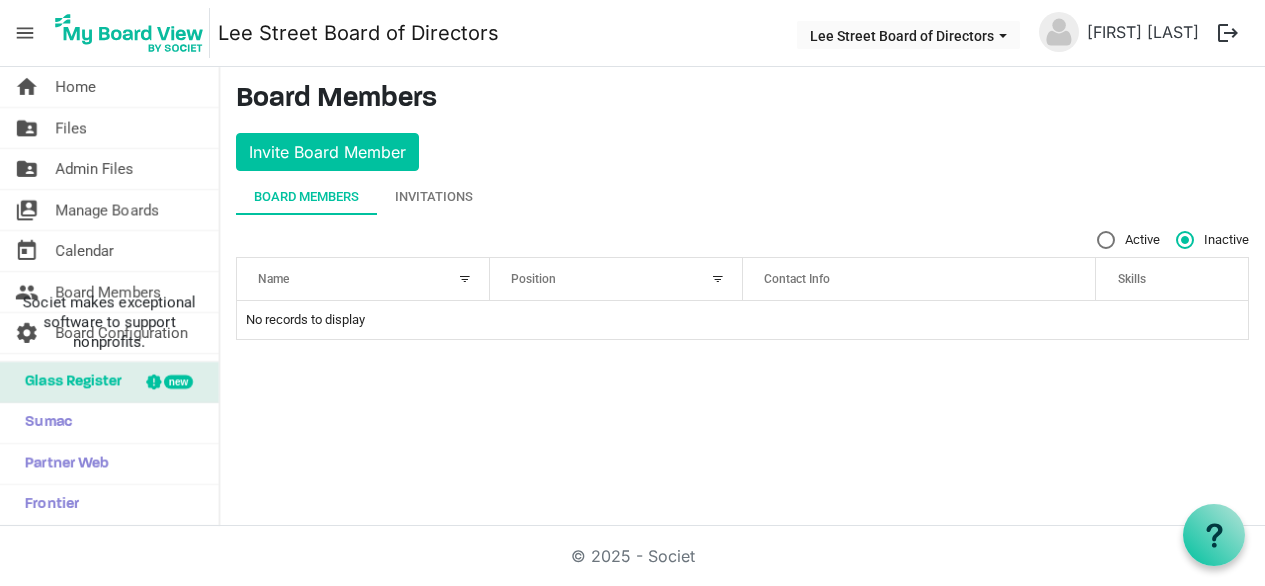click on "Active" at bounding box center (1128, 240) 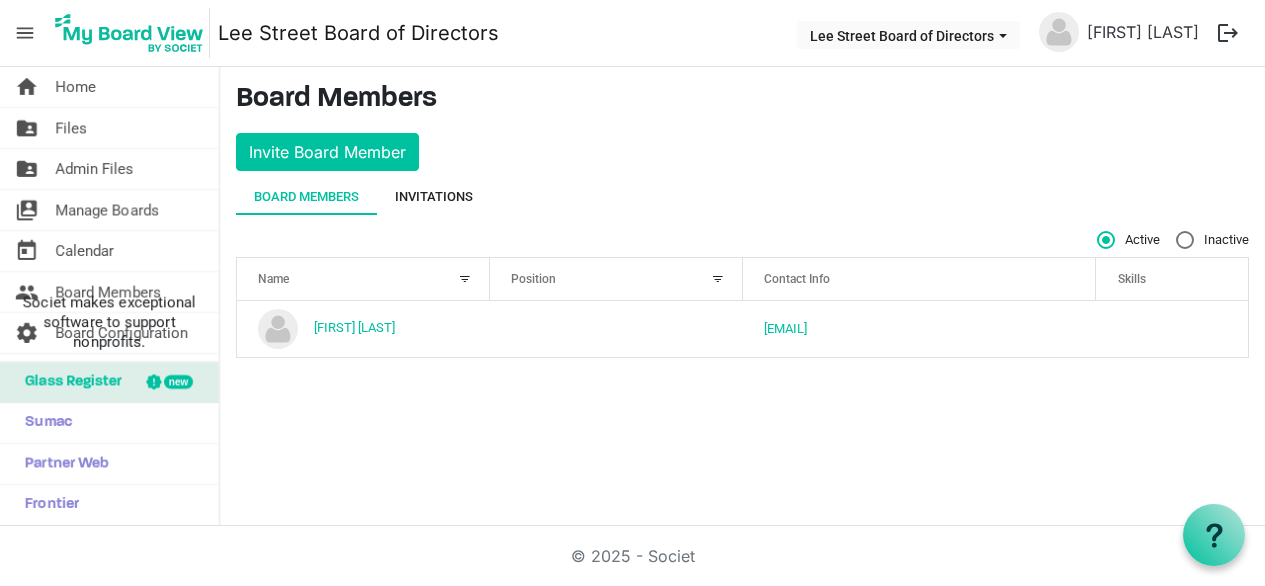 click on "Invitations" at bounding box center [434, 197] 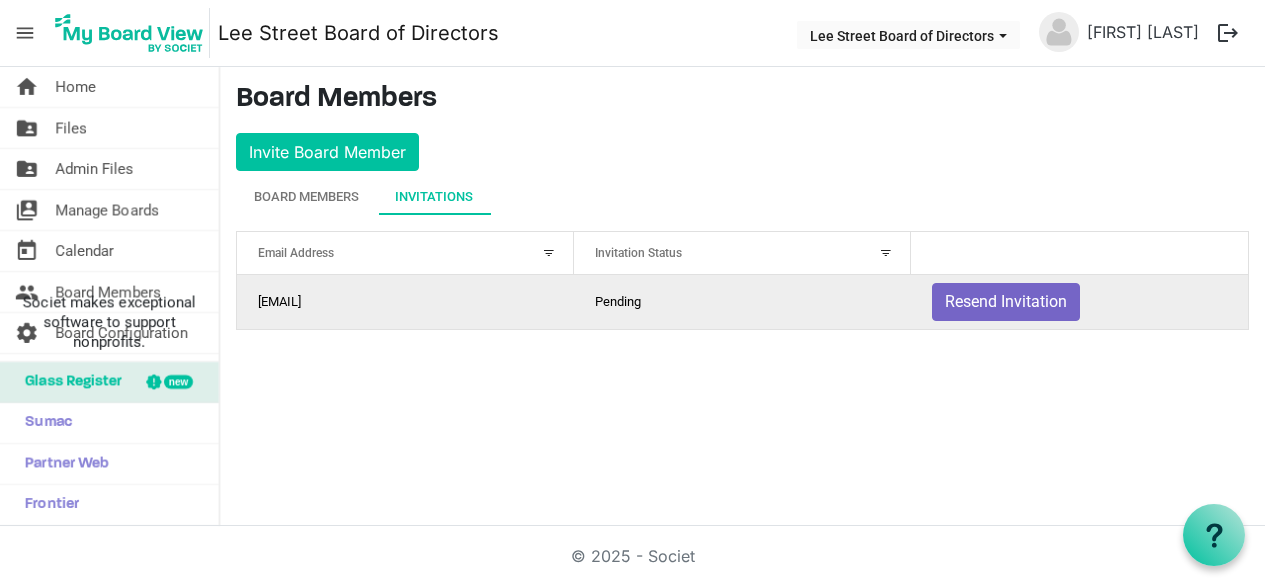 click on "Resend Invitation" at bounding box center (1006, 302) 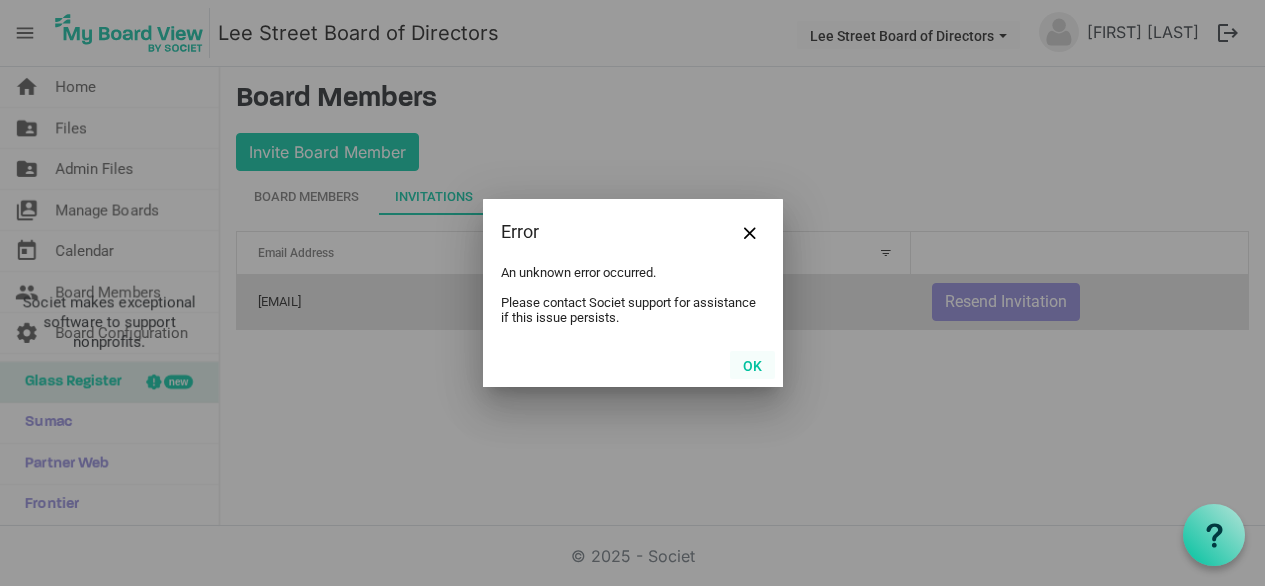 click on "OK" at bounding box center (752, 365) 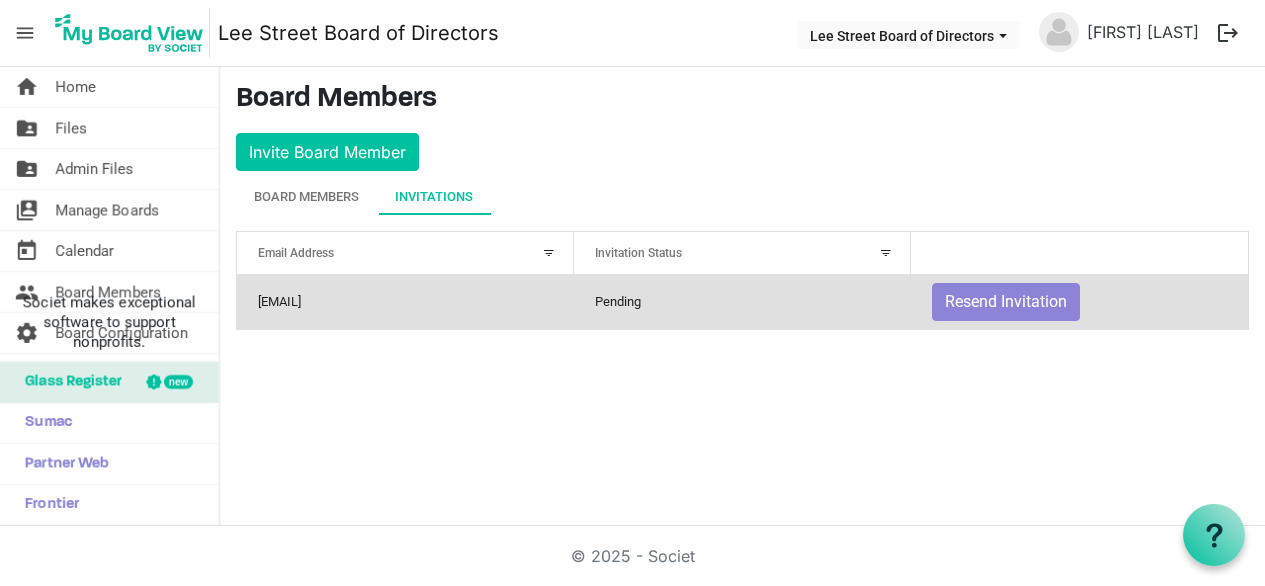 drag, startPoint x: 412, startPoint y: 302, endPoint x: 249, endPoint y: 286, distance: 163.78339 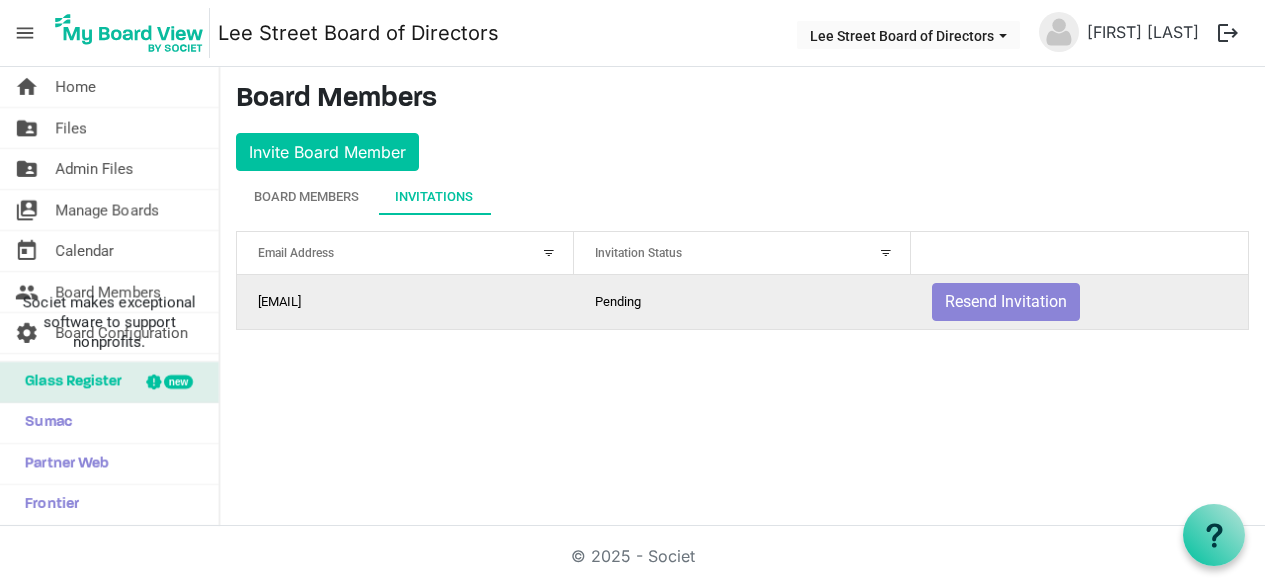 copy on "jdcarmichael2@gmail.com" 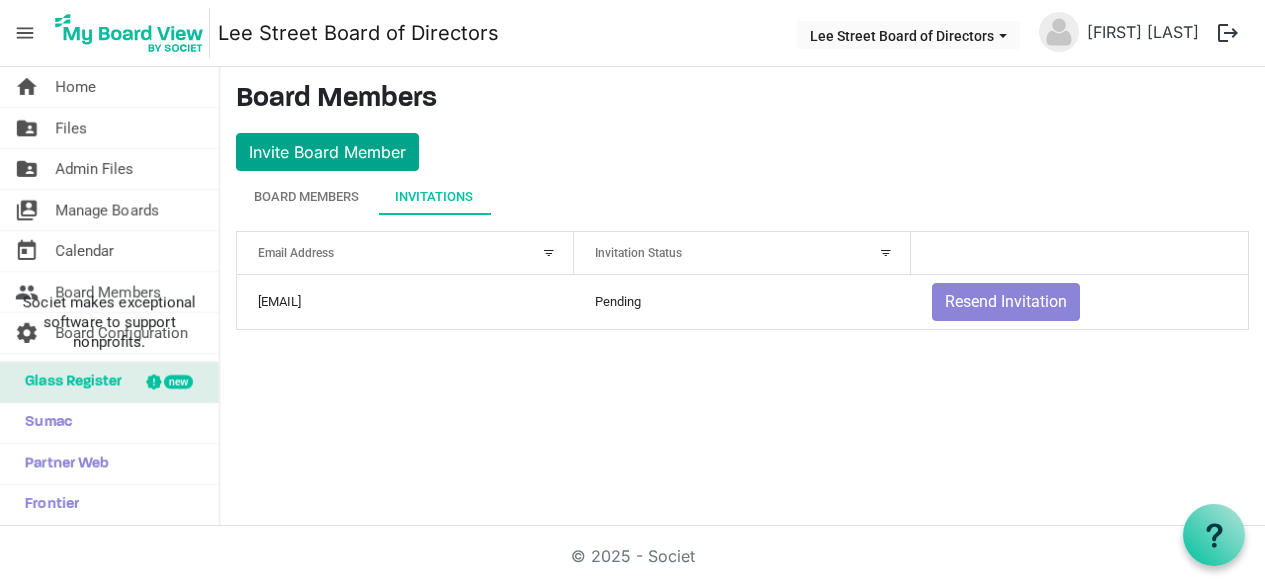 click on "Invite Board Member" at bounding box center (327, 152) 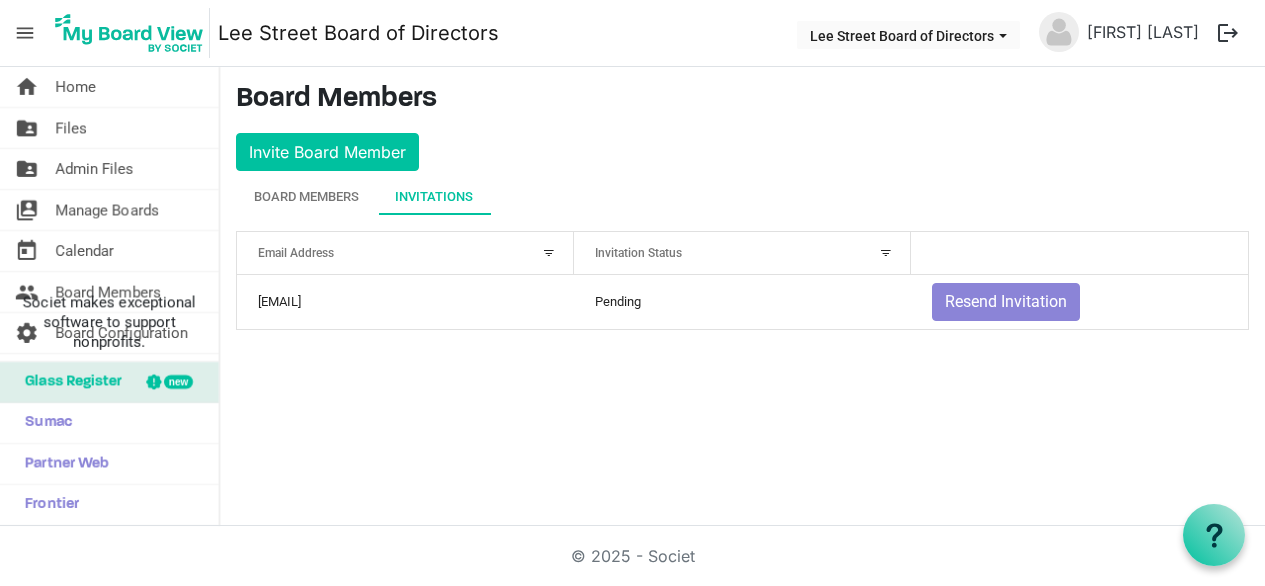 click on "menu
Lee Street Board of Directors
Lee Street Board of Directors
Rod Oden
logout
home
Home
folder_shared
Files
folder_shared
Admin Files" at bounding box center [632, 263] 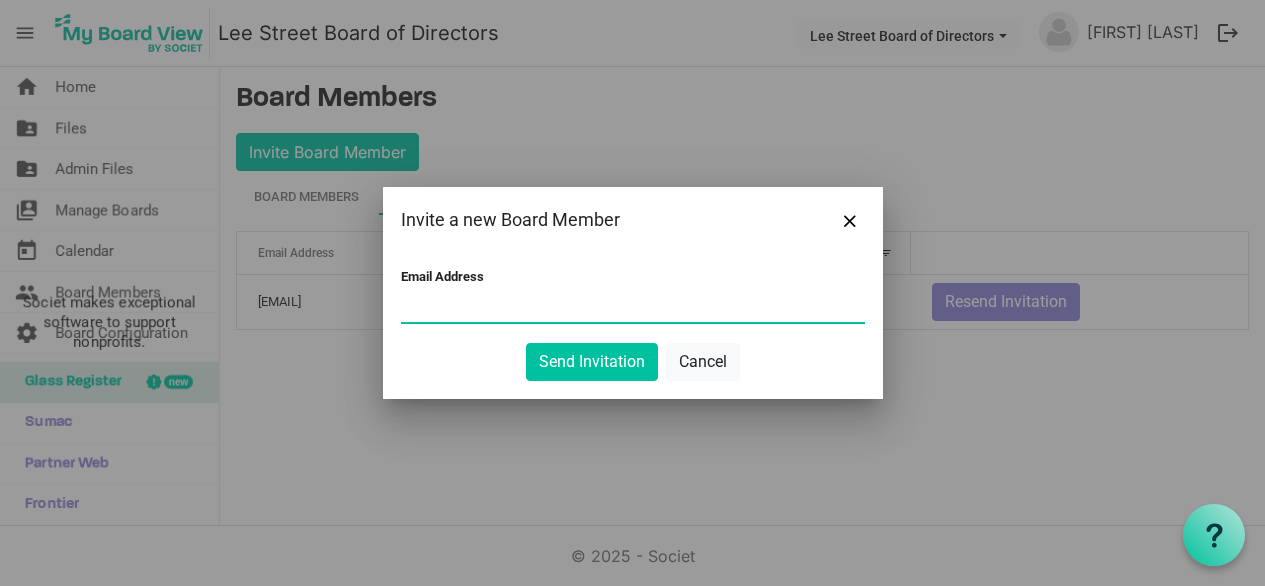 paste on "jdcarmichael2@gmail.com" 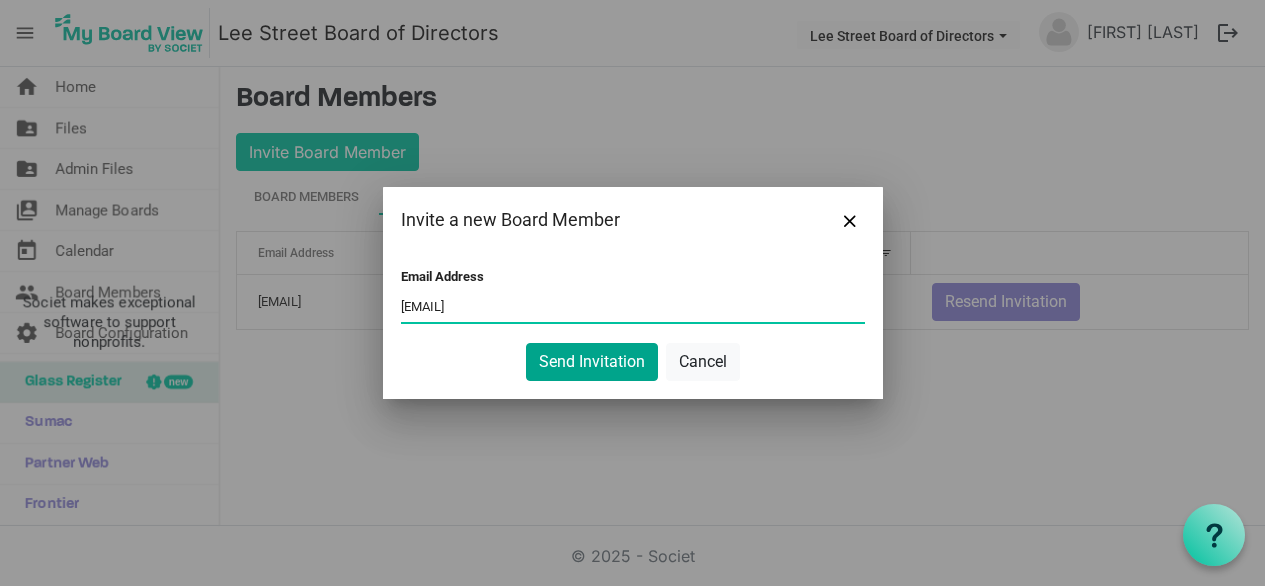 type on "jdcarmichael2@gmail.com" 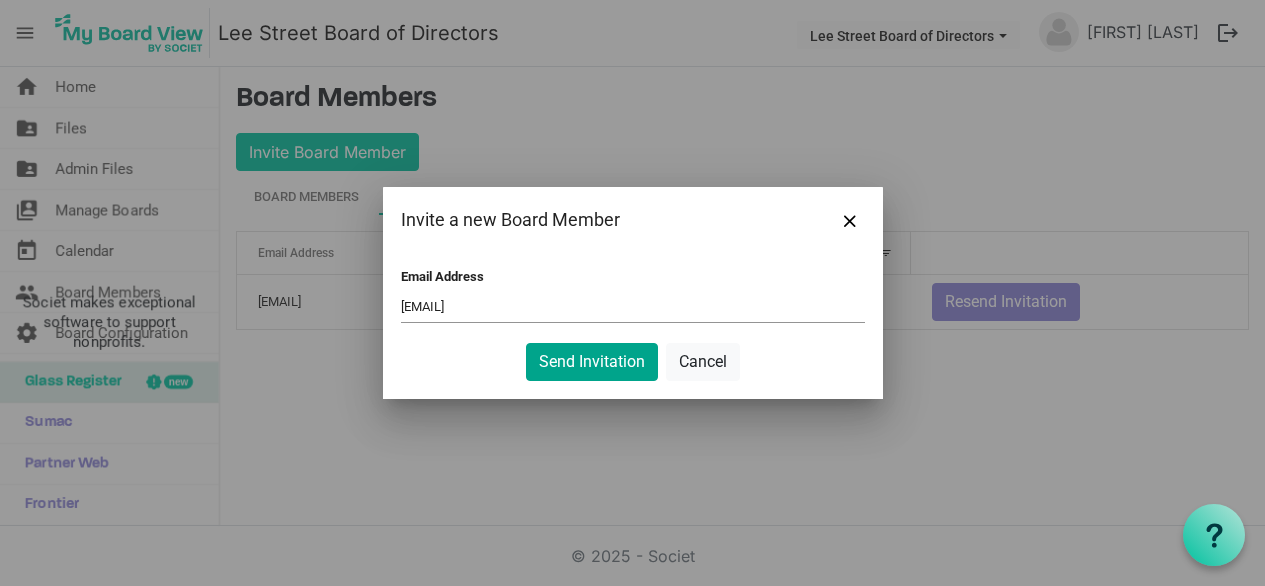 click on "Send Invitation" at bounding box center [592, 362] 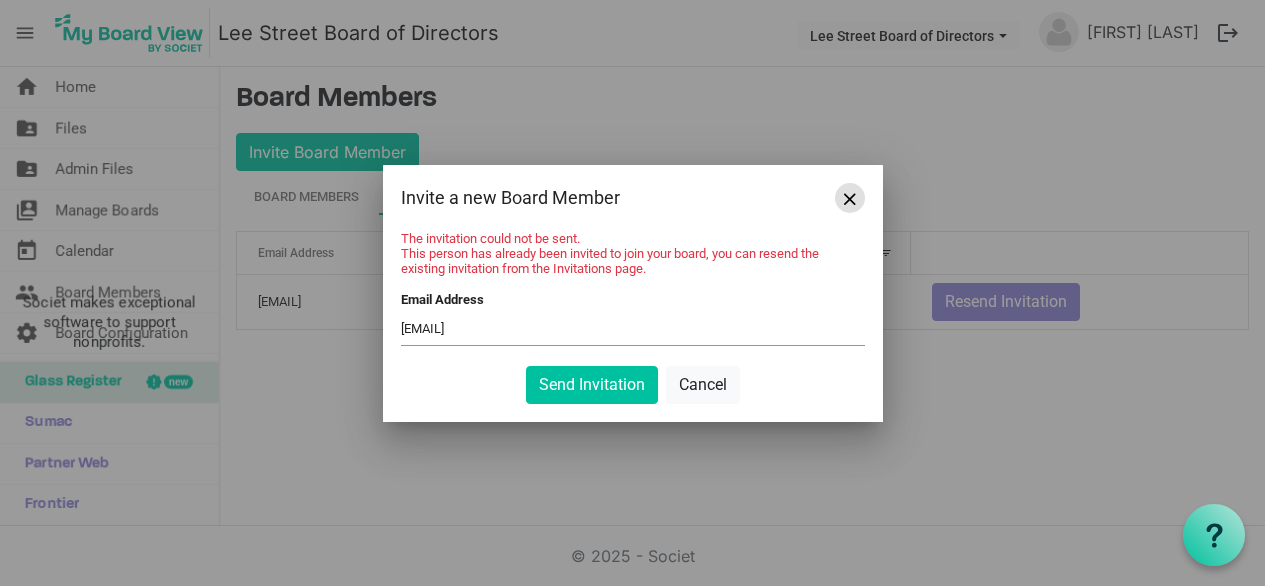 click at bounding box center (850, 198) 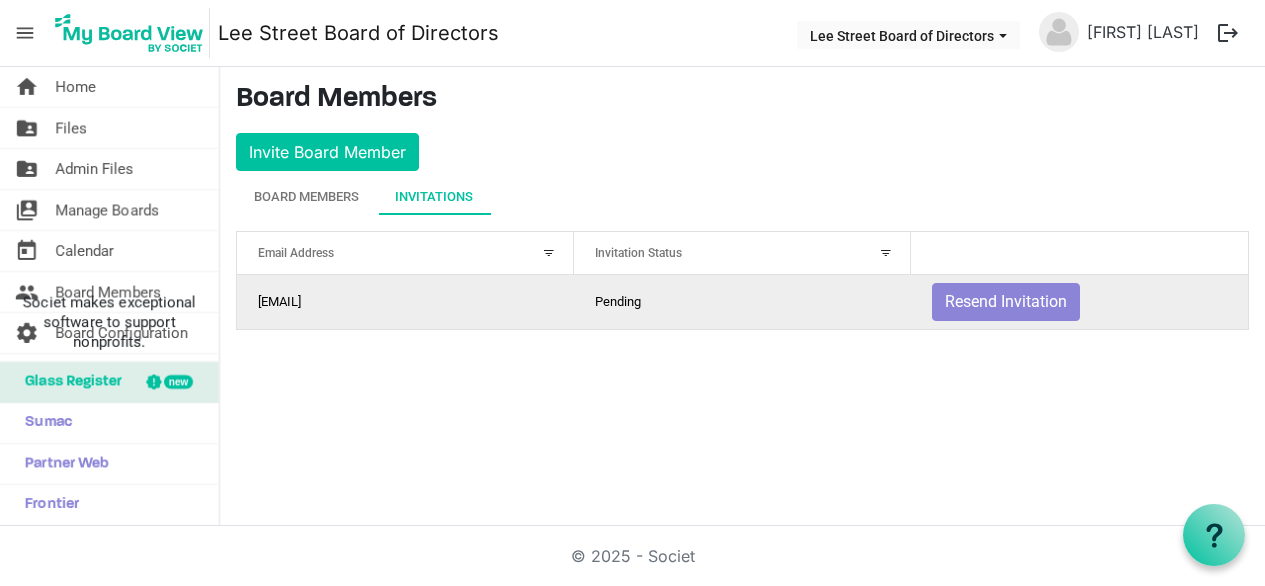 drag, startPoint x: 465, startPoint y: 310, endPoint x: 712, endPoint y: 289, distance: 247.8911 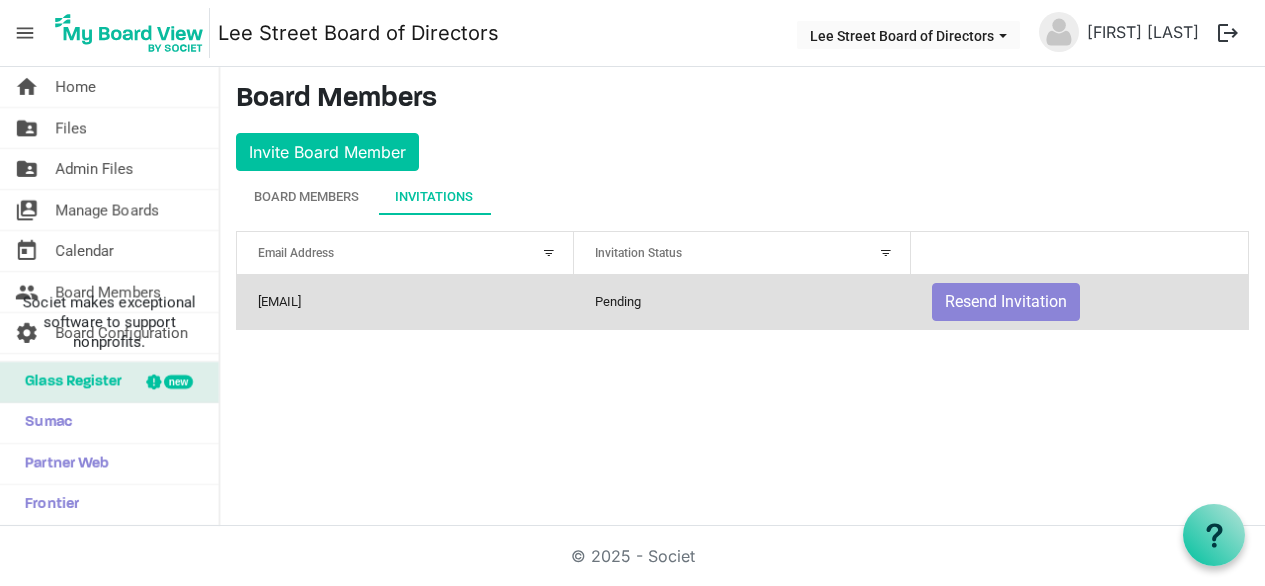 drag, startPoint x: 724, startPoint y: 290, endPoint x: 880, endPoint y: 304, distance: 156.62694 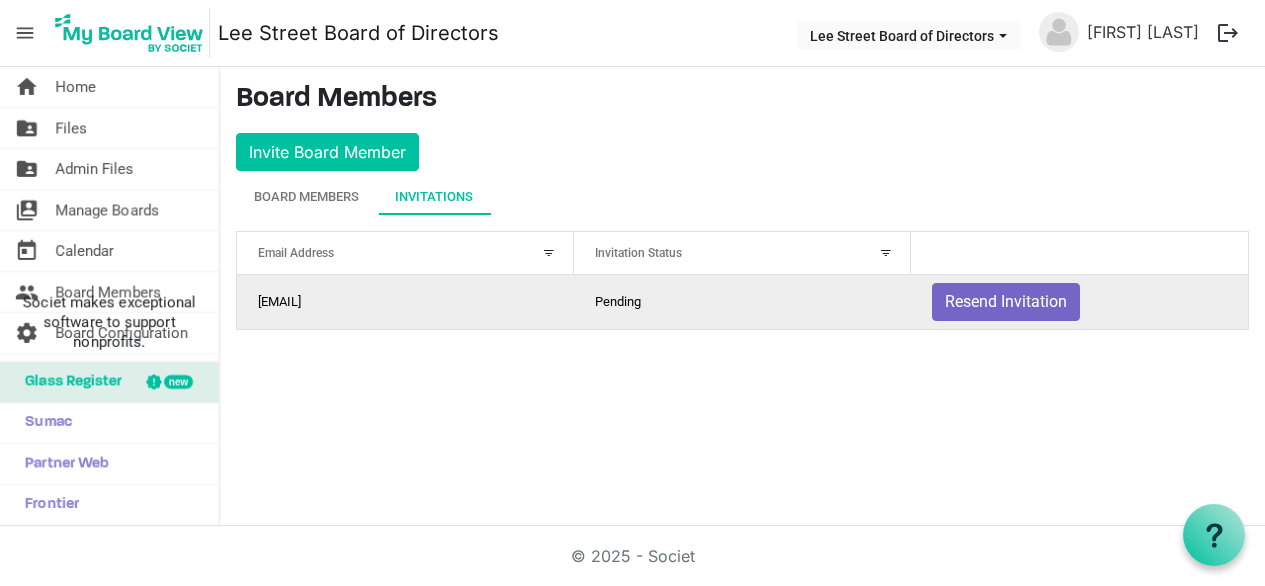 click on "Resend Invitation" at bounding box center [1006, 302] 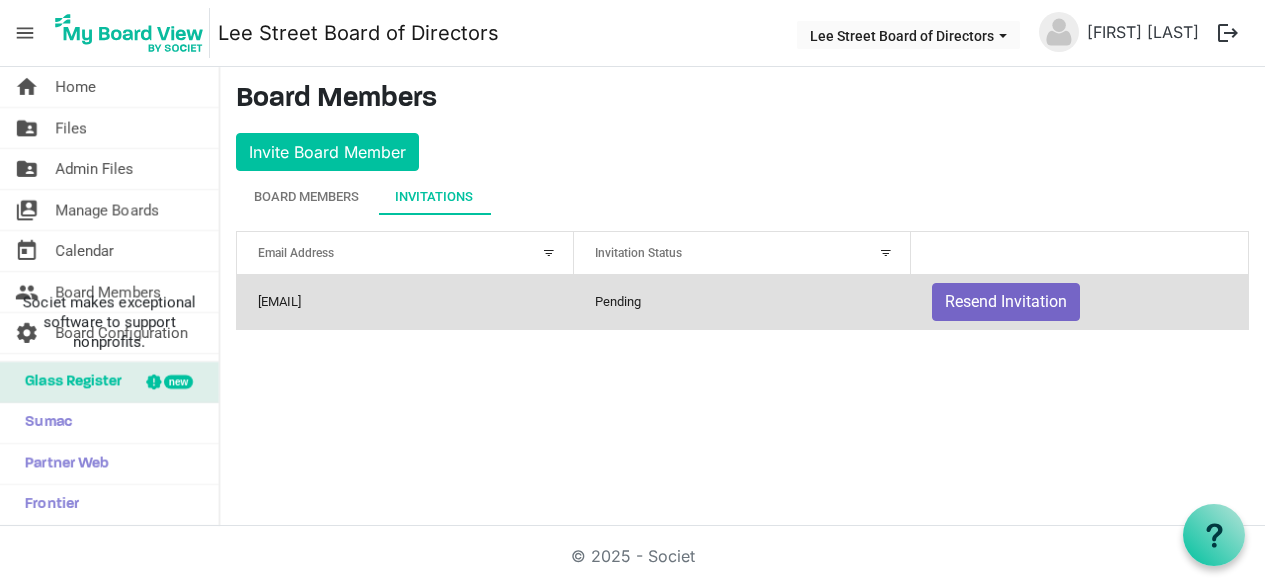 click on "Resend Invitation" at bounding box center (1006, 302) 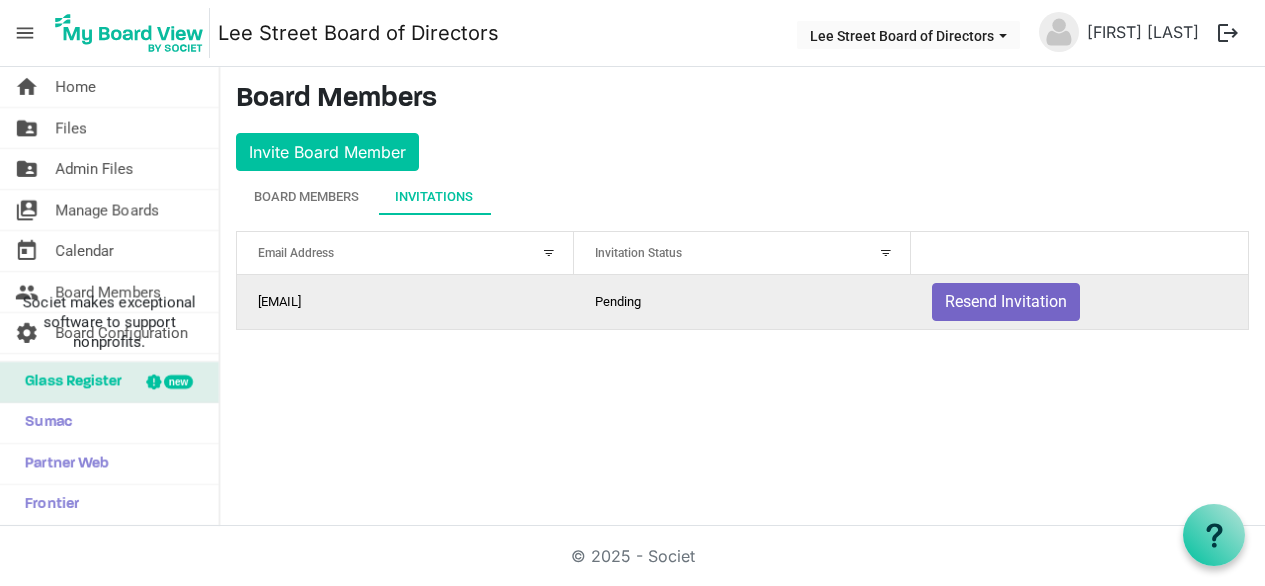 click on "Resend Invitation" at bounding box center [1006, 302] 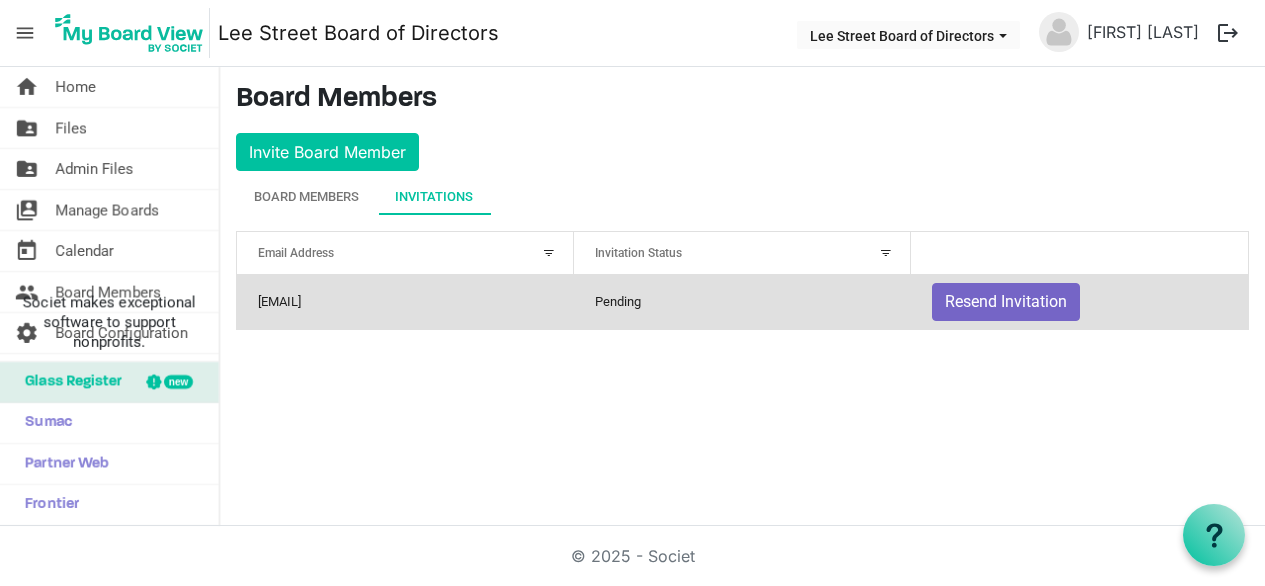 click on "Resend Invitation" at bounding box center (1006, 302) 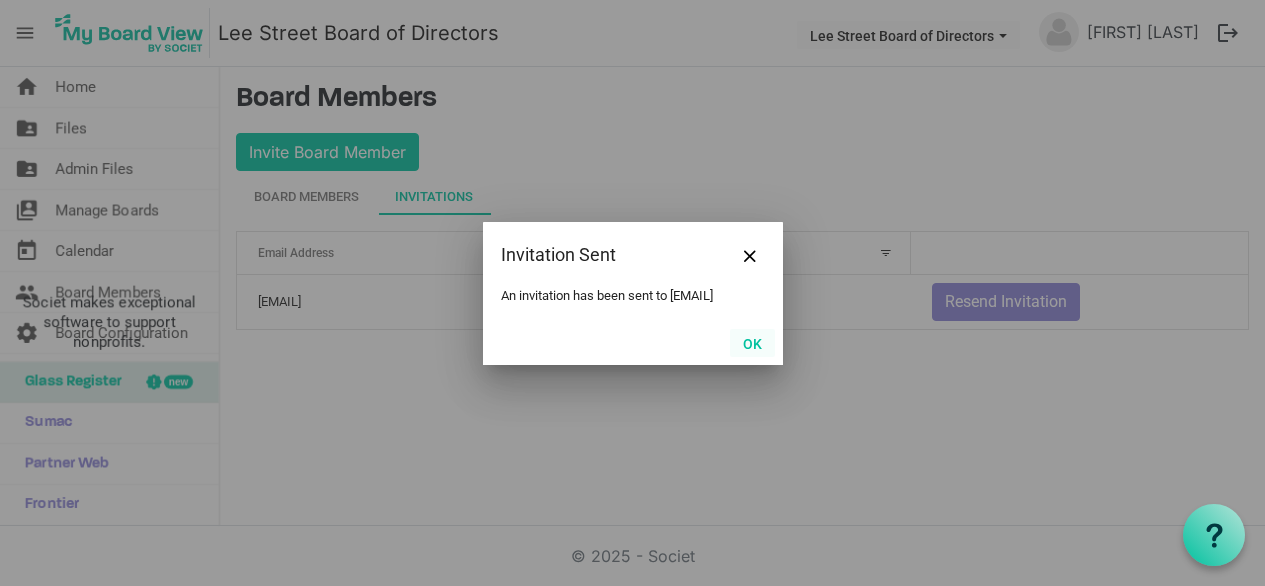 click on "OK" at bounding box center [752, 343] 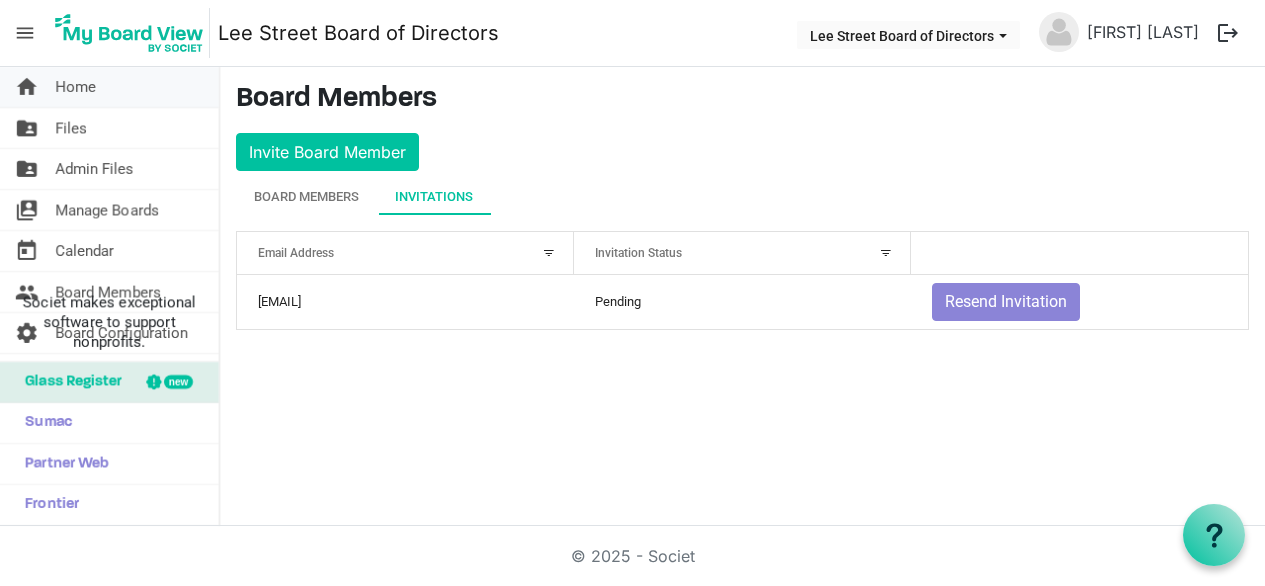 click on "Home" at bounding box center (75, 87) 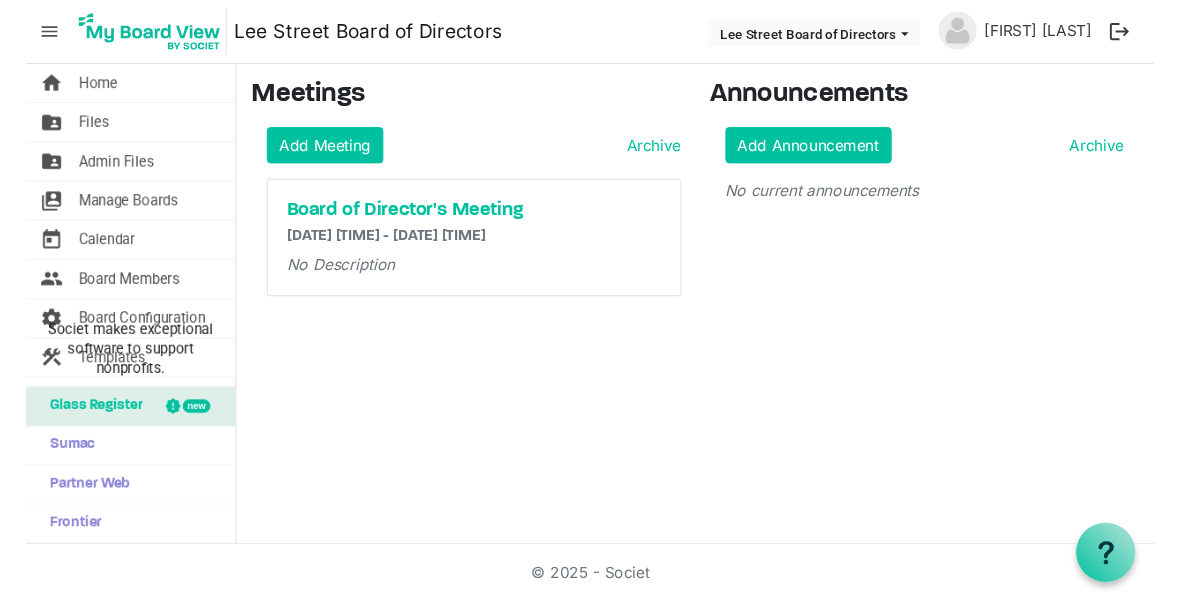 scroll, scrollTop: 0, scrollLeft: 0, axis: both 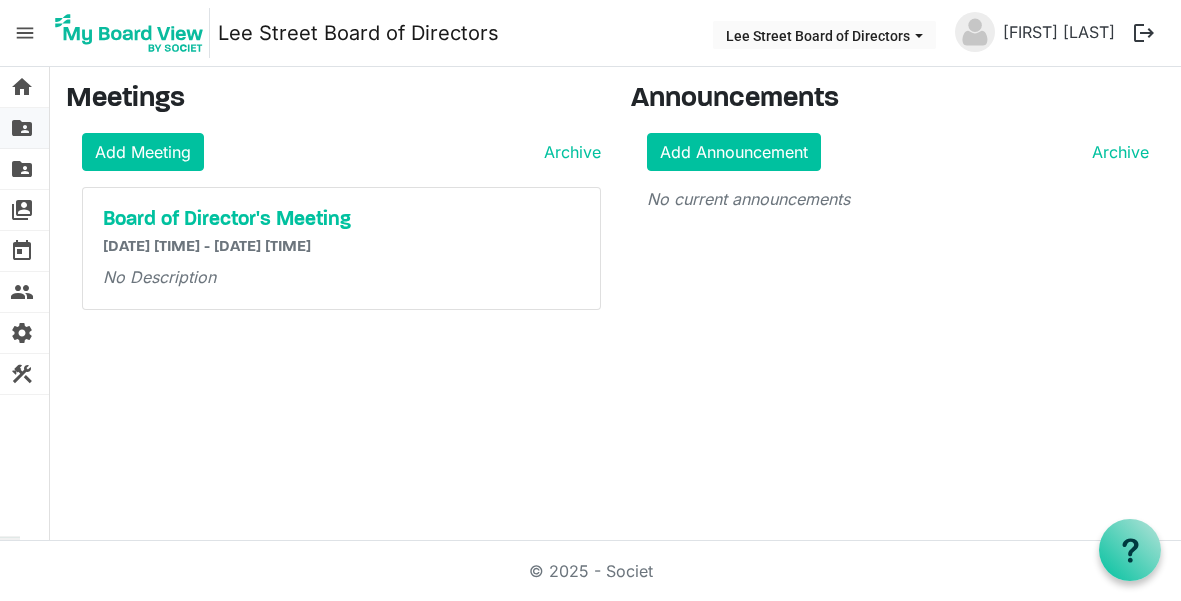 click on "folder_shared" at bounding box center [22, 128] 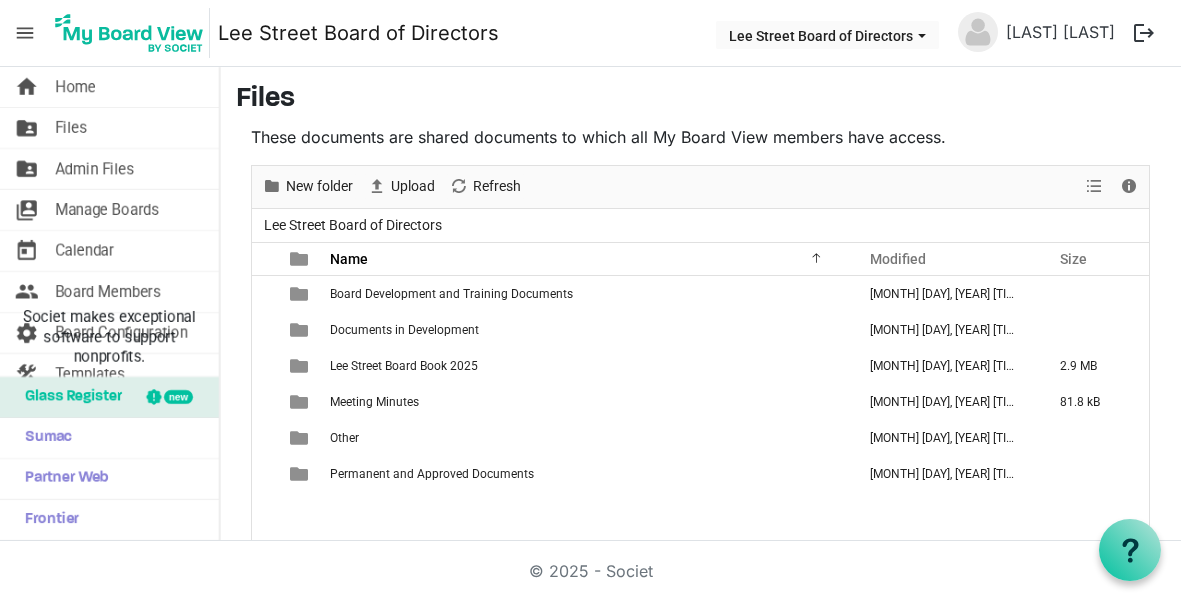 scroll, scrollTop: 0, scrollLeft: 0, axis: both 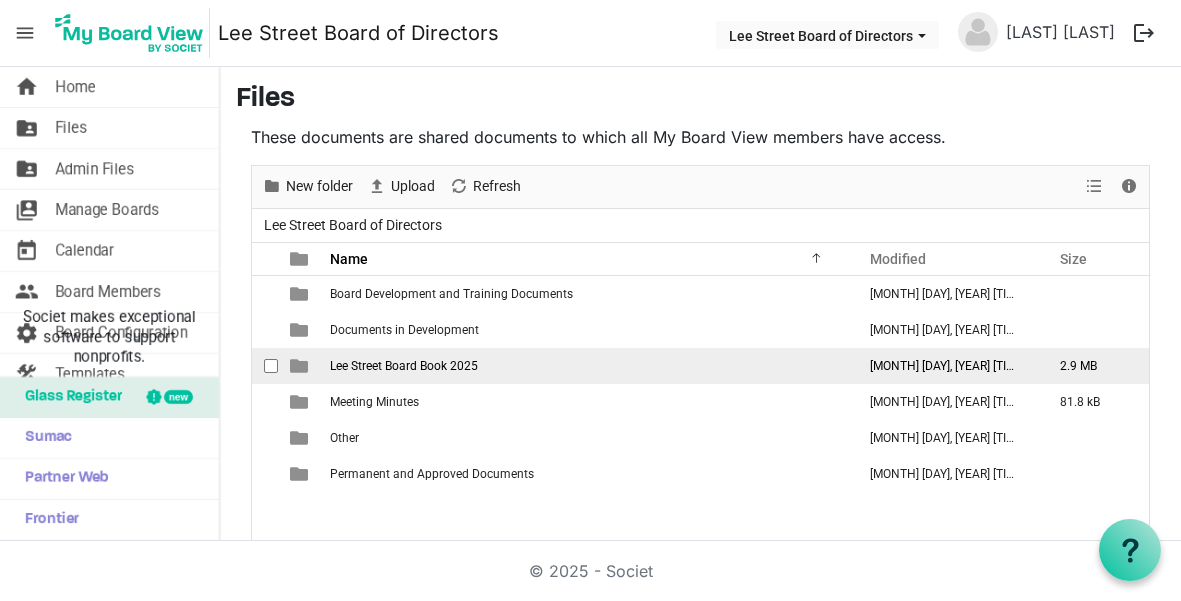 click at bounding box center (299, 366) 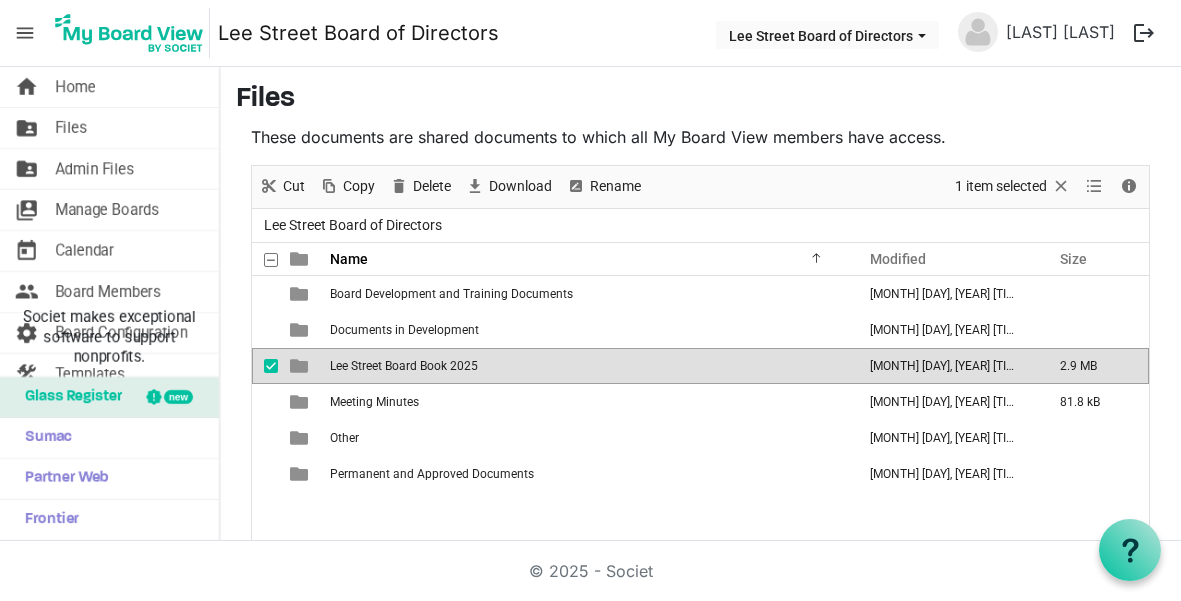 click at bounding box center (299, 366) 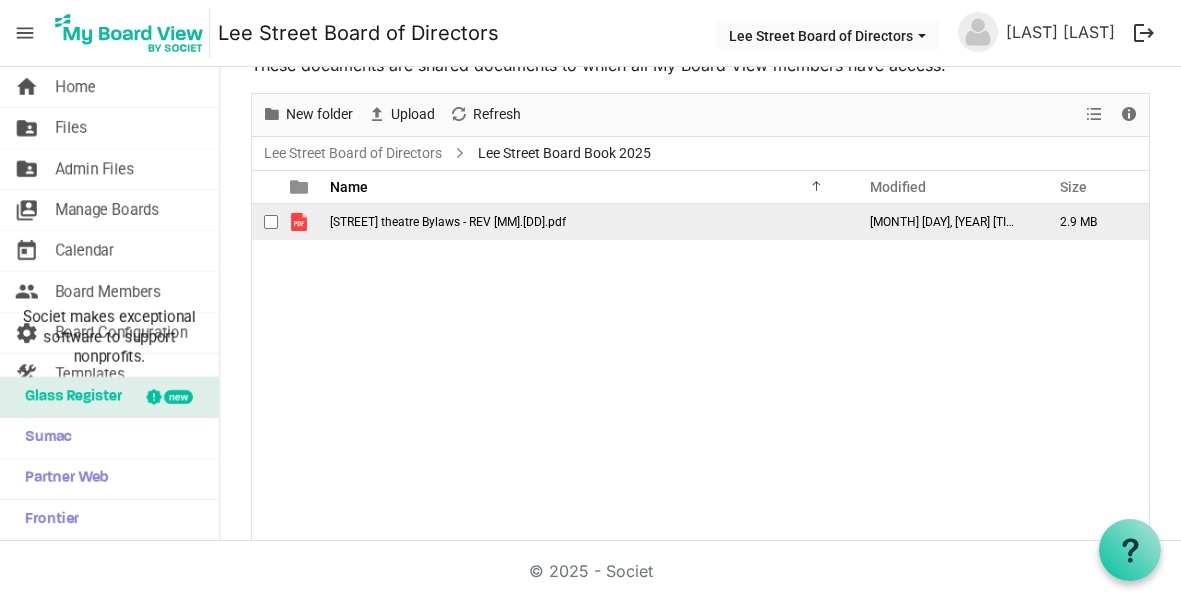 click at bounding box center (299, 222) 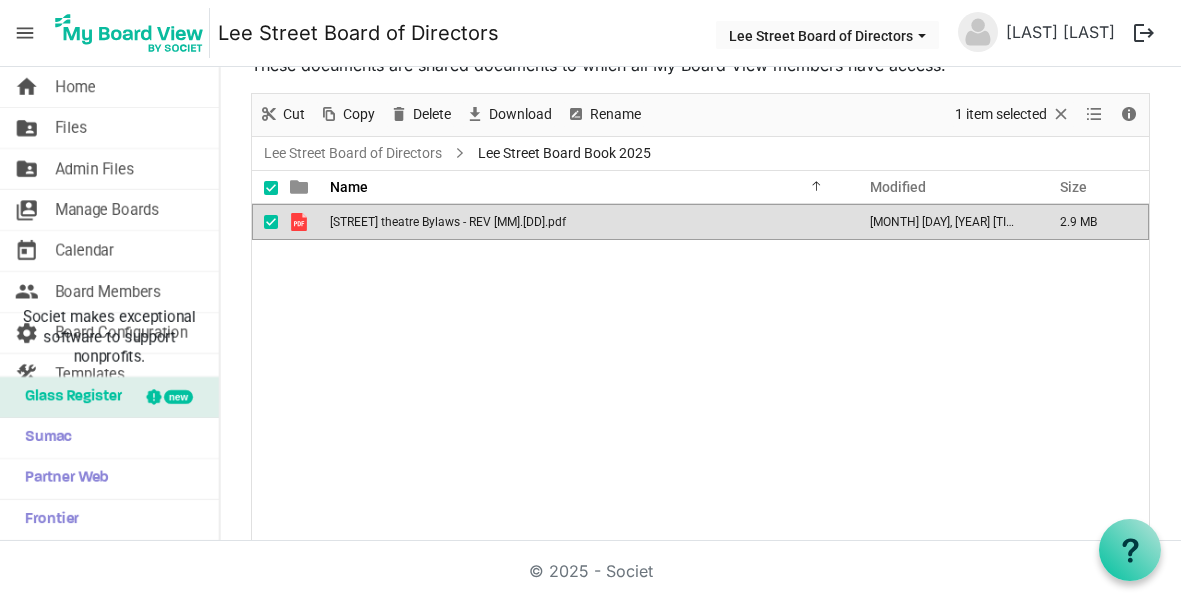 click at bounding box center [299, 222] 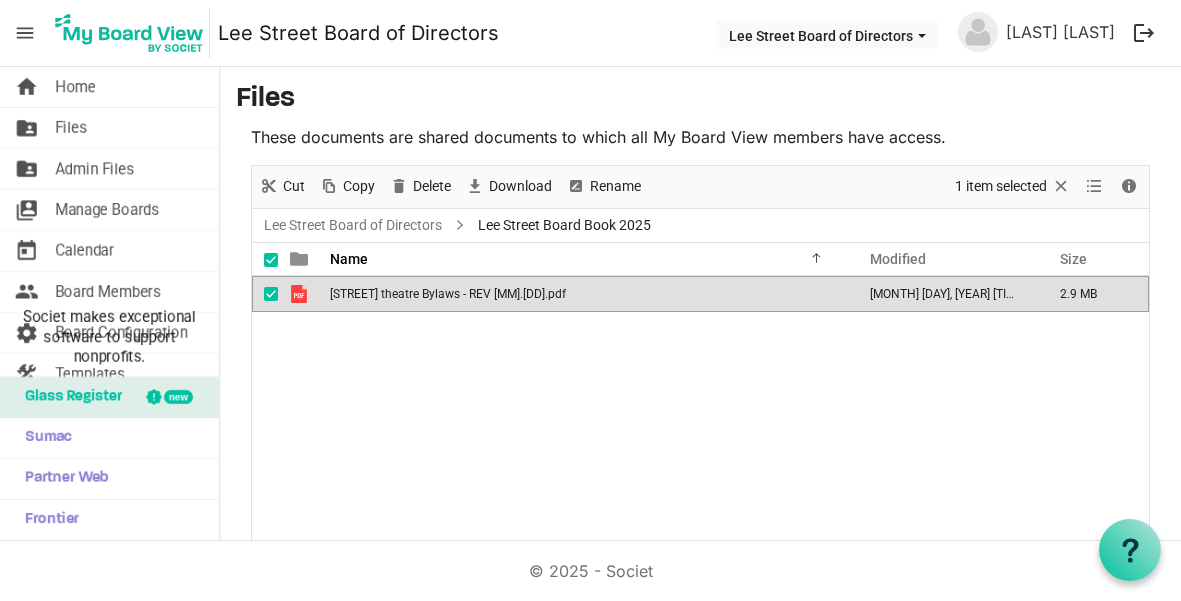 scroll, scrollTop: 0, scrollLeft: 0, axis: both 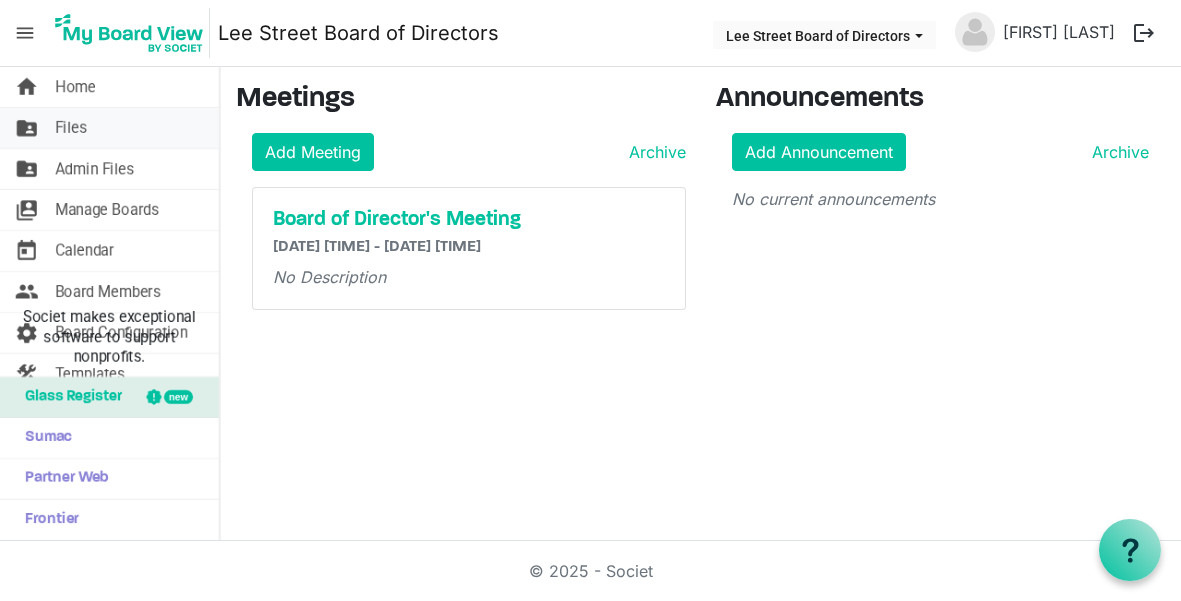 click on "folder_shared
Files" at bounding box center (109, 128) 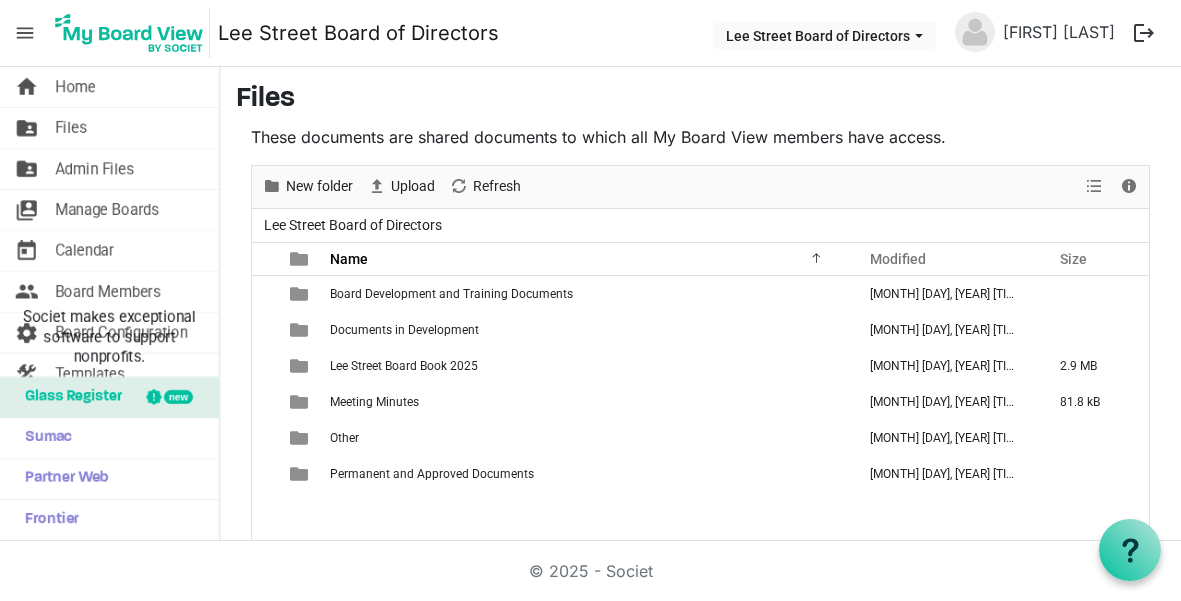 scroll, scrollTop: 0, scrollLeft: 0, axis: both 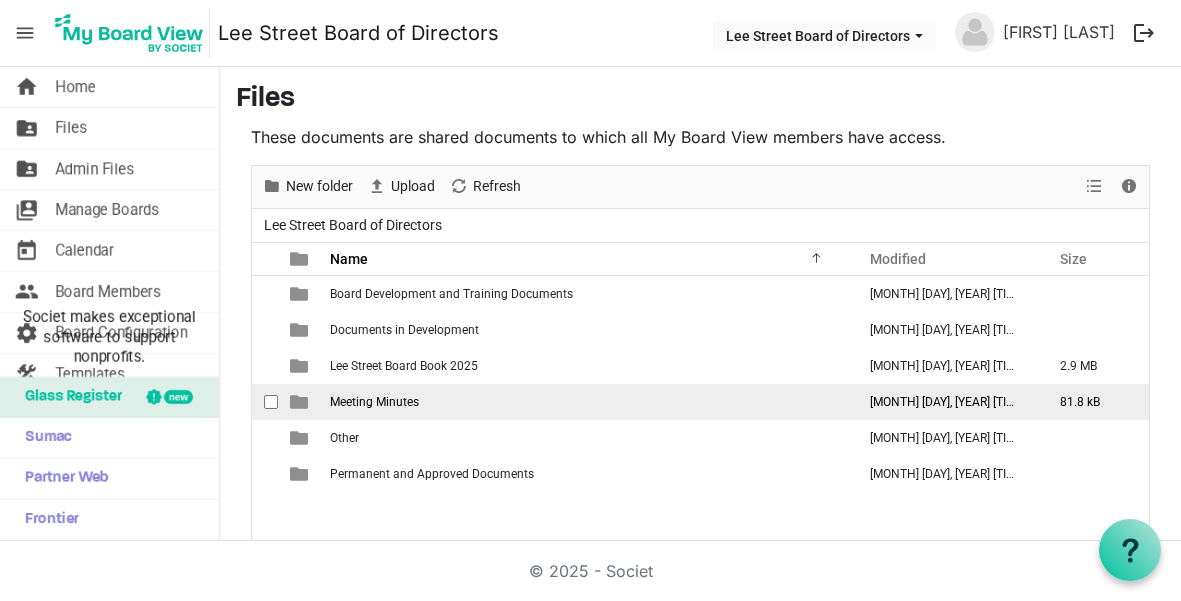 click on "Meeting Minutes" at bounding box center [586, 402] 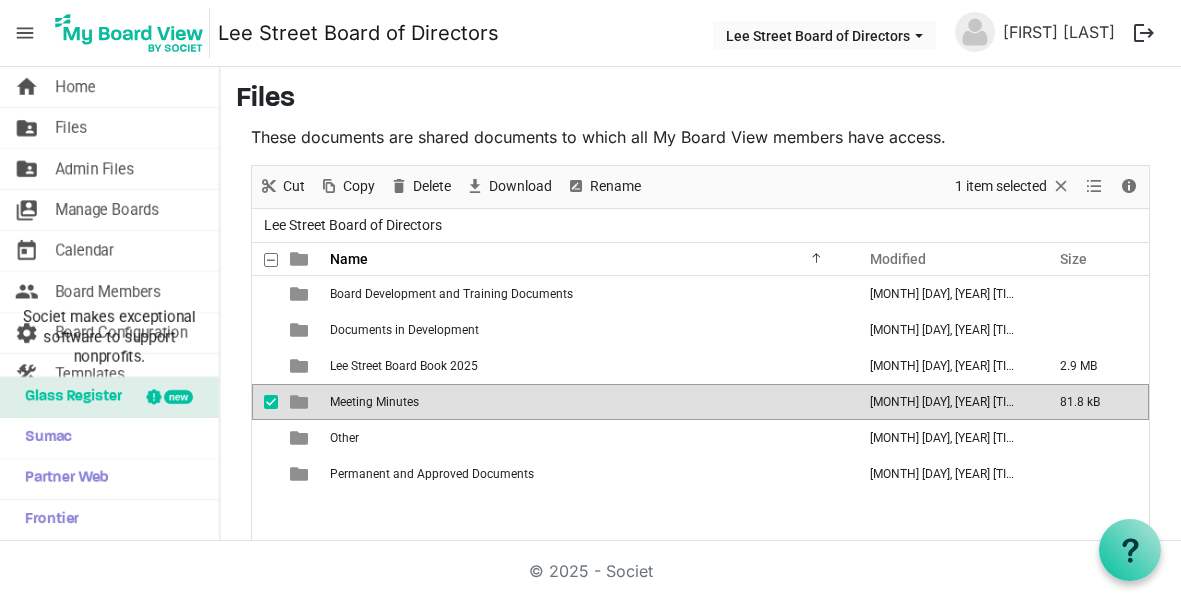 click on "Meeting Minutes" at bounding box center (586, 402) 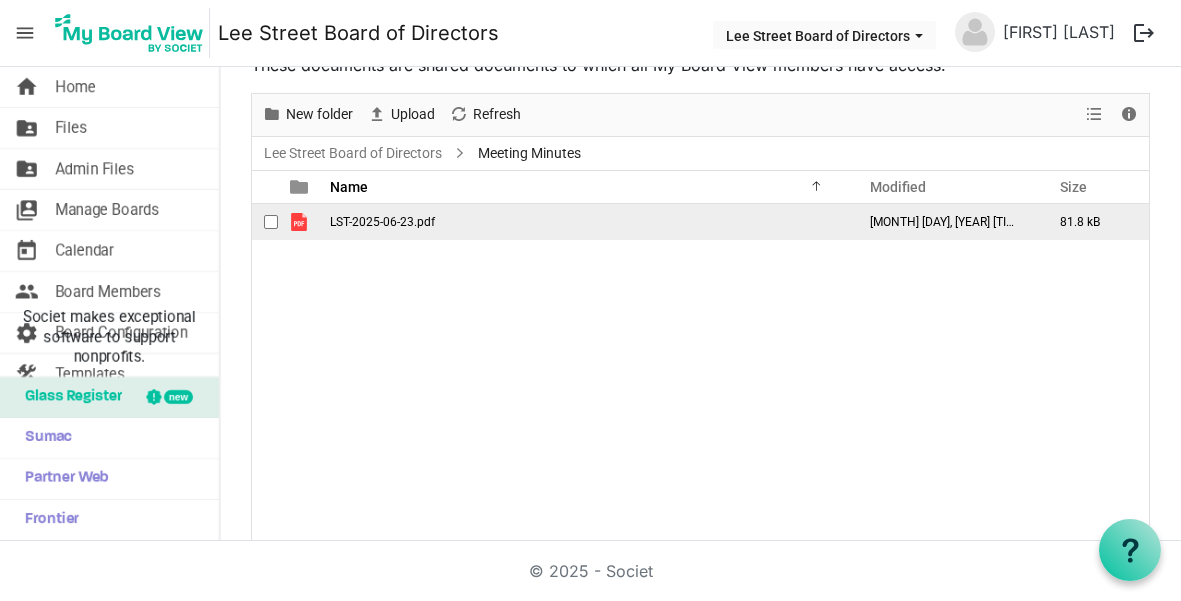 click on "LST-2025-06-23.pdf" at bounding box center (382, 222) 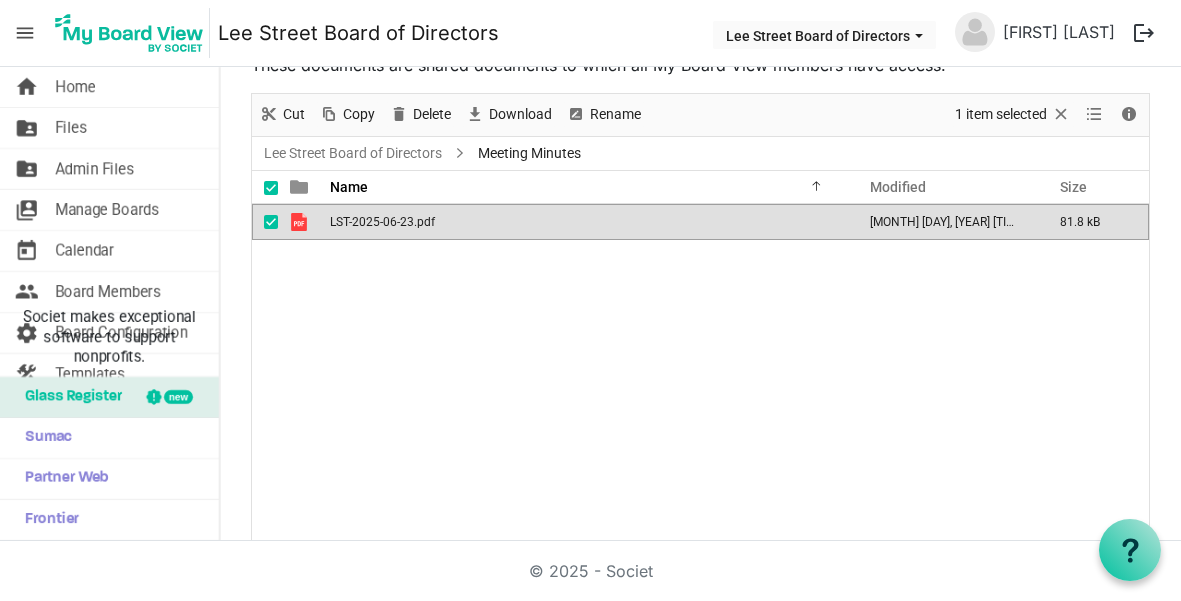 click on "LST-2025-06-23.pdf" at bounding box center (382, 222) 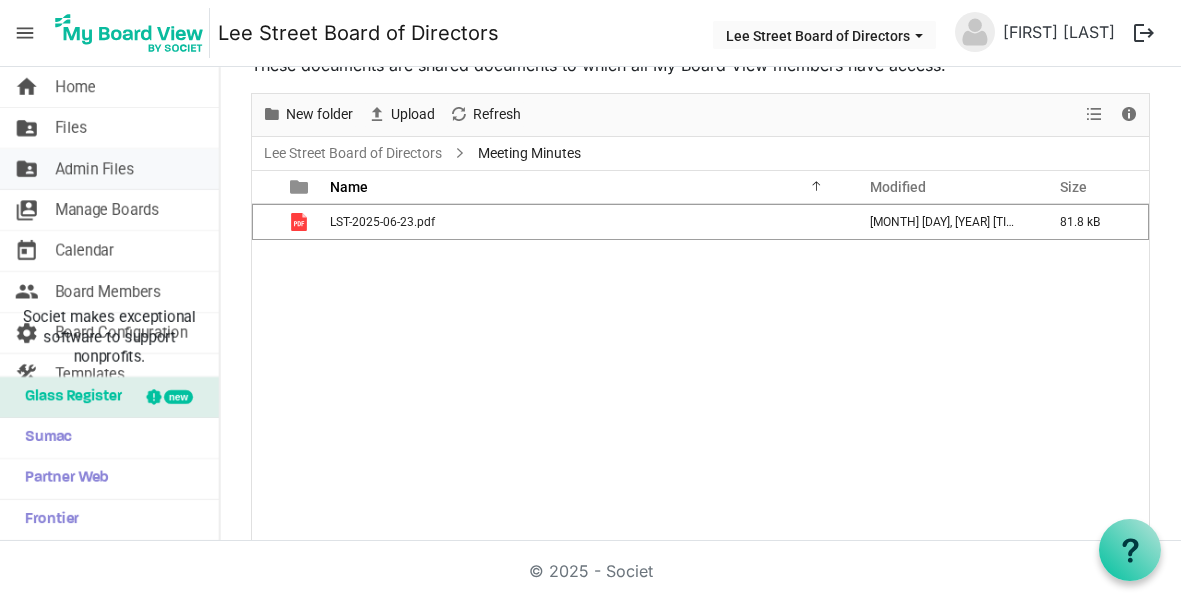 click on "Admin Files" at bounding box center (94, 169) 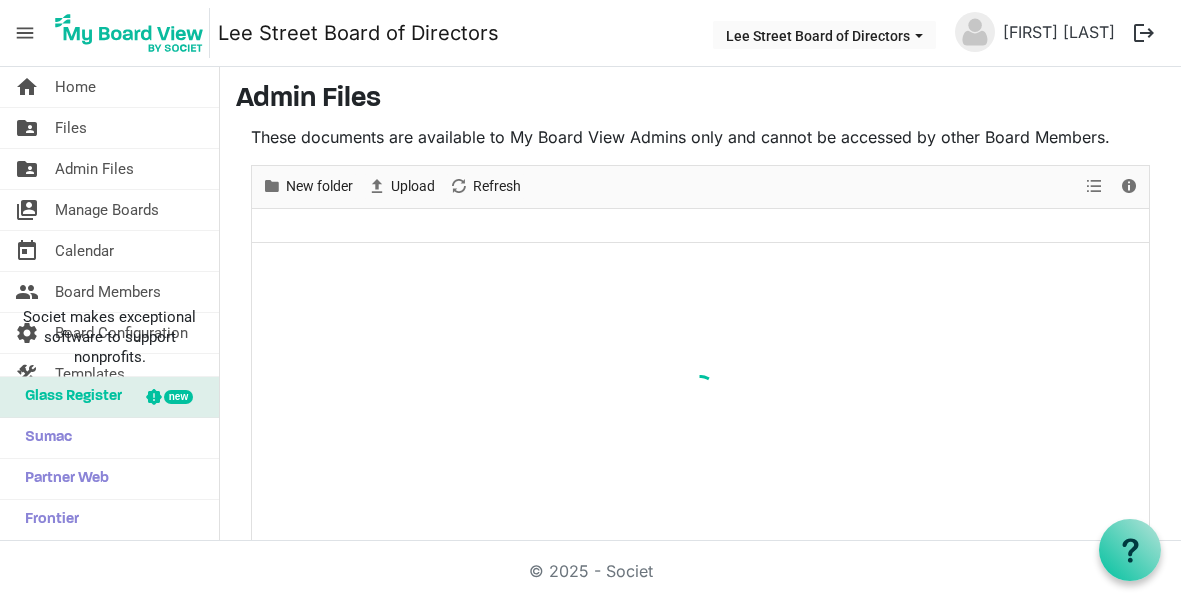 scroll, scrollTop: 0, scrollLeft: 0, axis: both 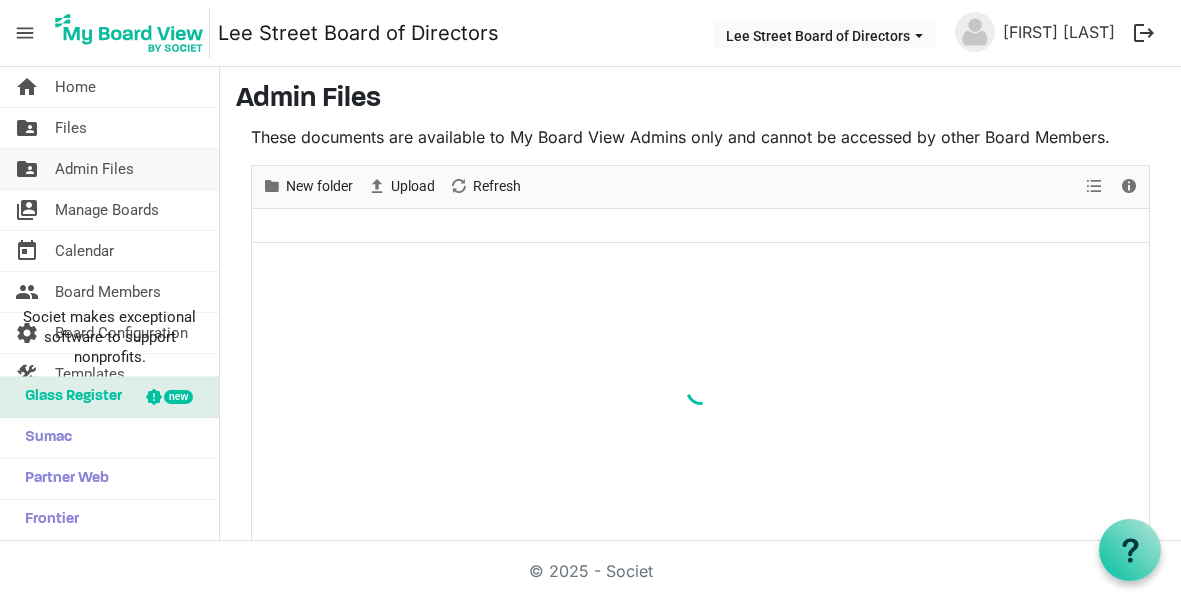 click on "Admin Files" at bounding box center [94, 169] 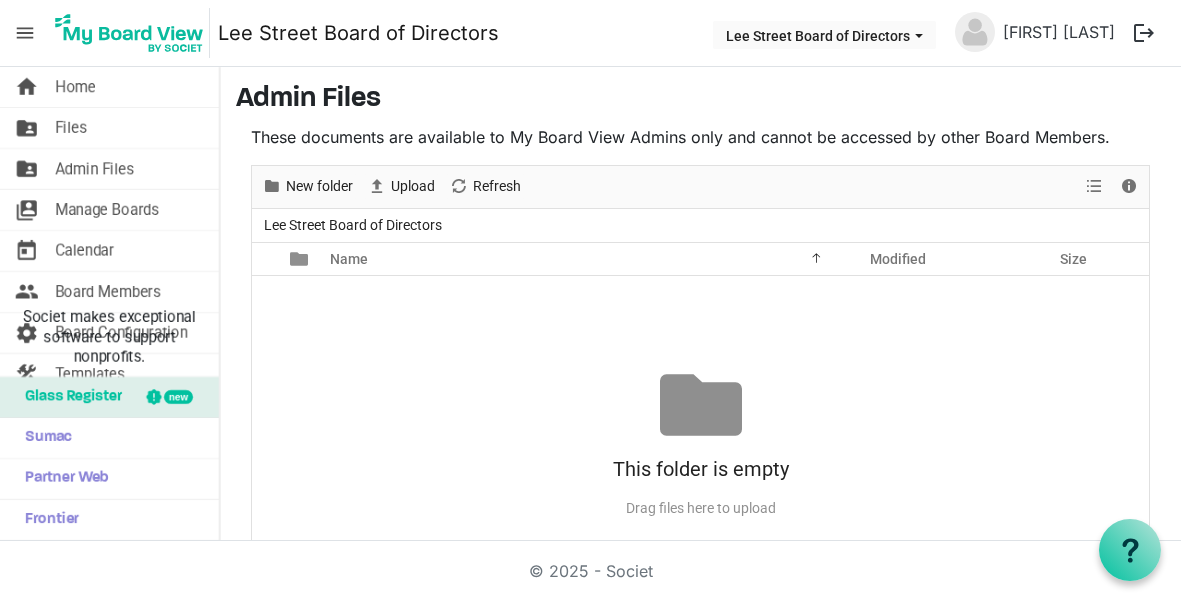 scroll, scrollTop: 0, scrollLeft: 0, axis: both 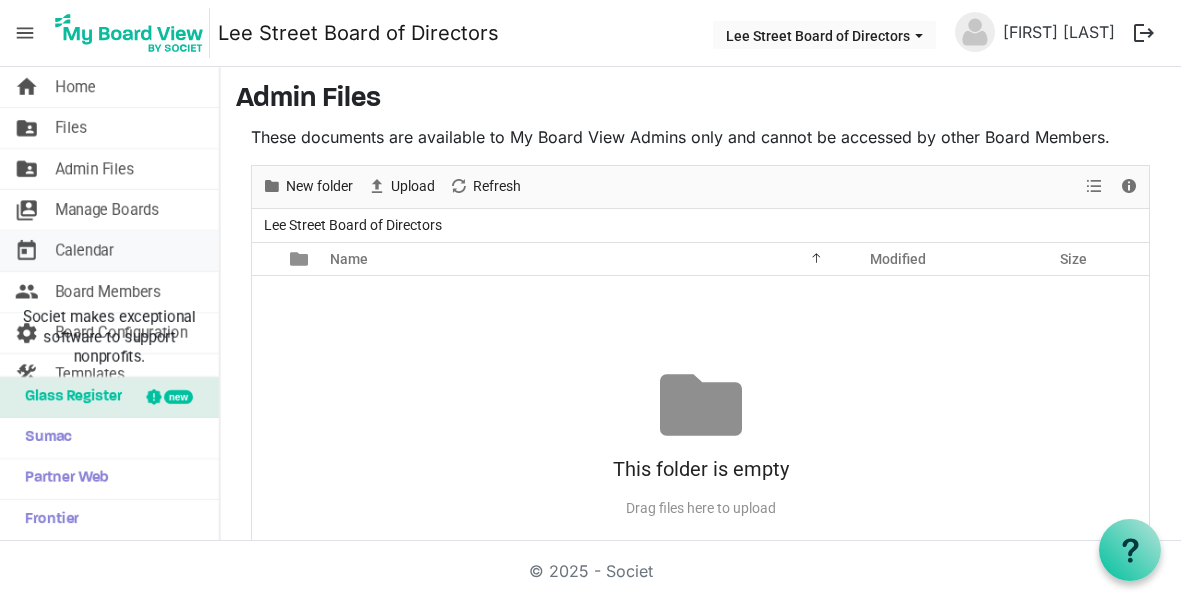 click on "today
Calendar" at bounding box center (109, 251) 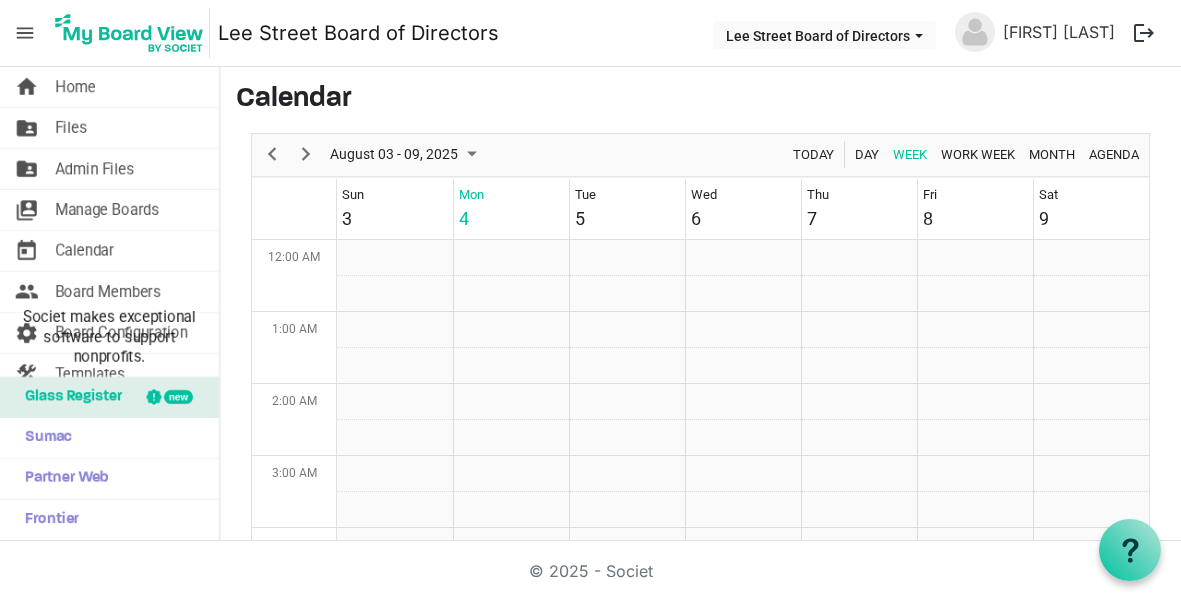 scroll, scrollTop: 0, scrollLeft: 0, axis: both 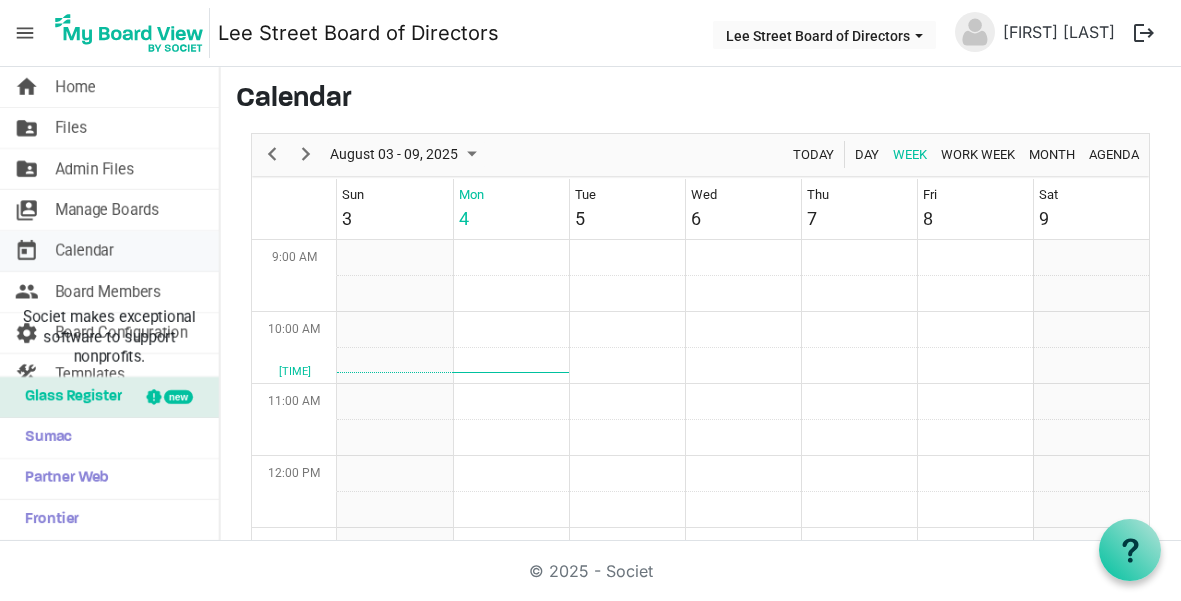 click on "today" at bounding box center (27, 251) 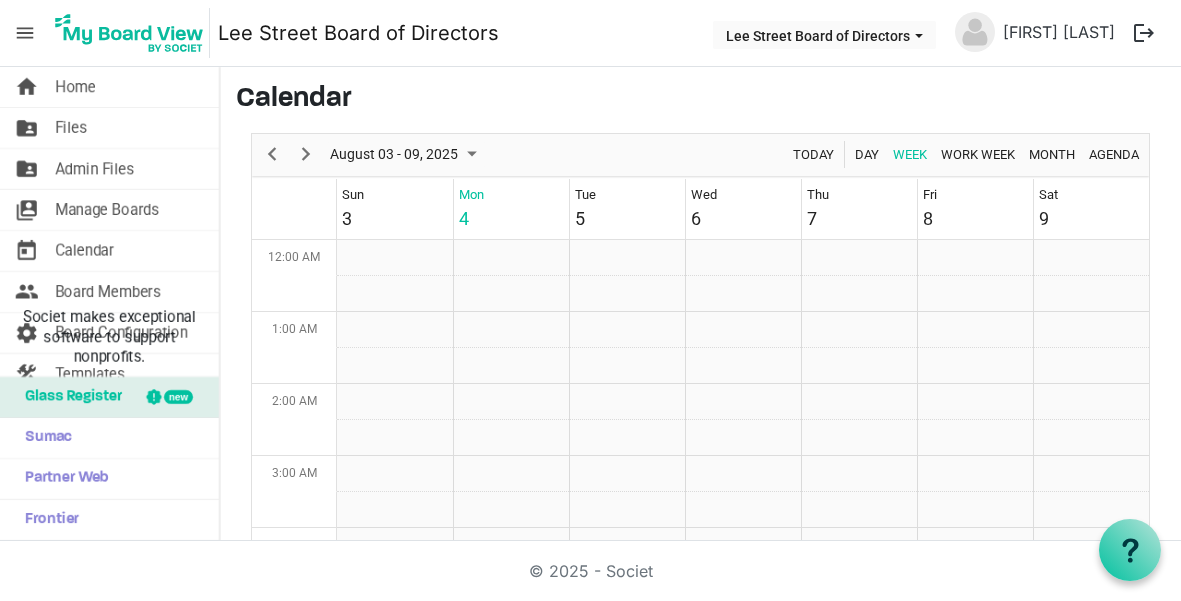 scroll, scrollTop: 0, scrollLeft: 0, axis: both 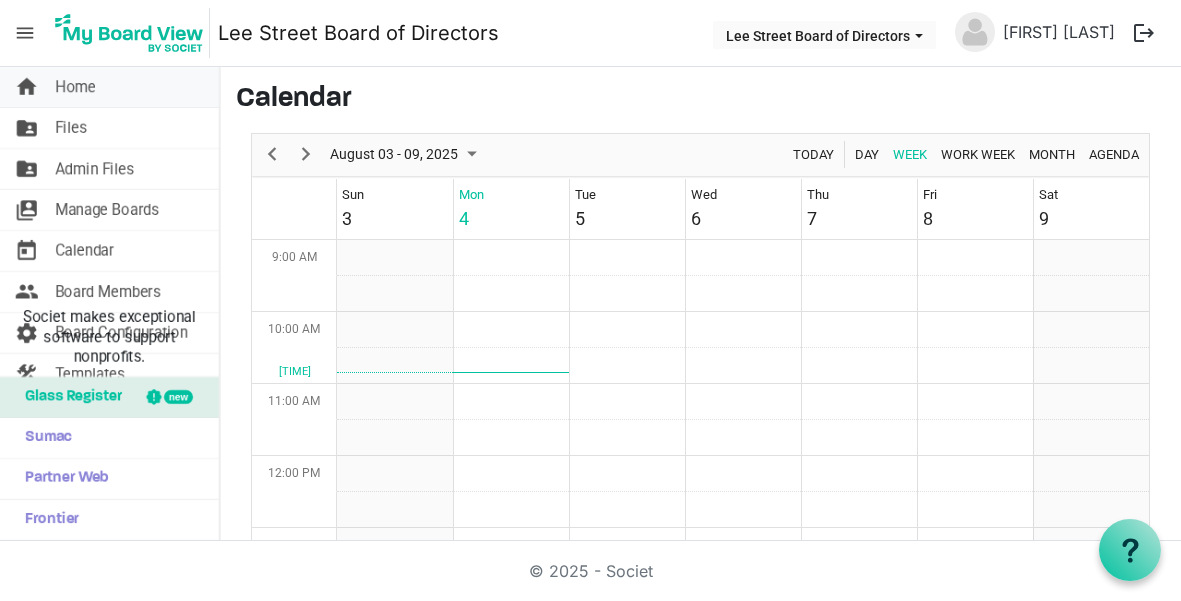 click on "home
Home" at bounding box center (109, 87) 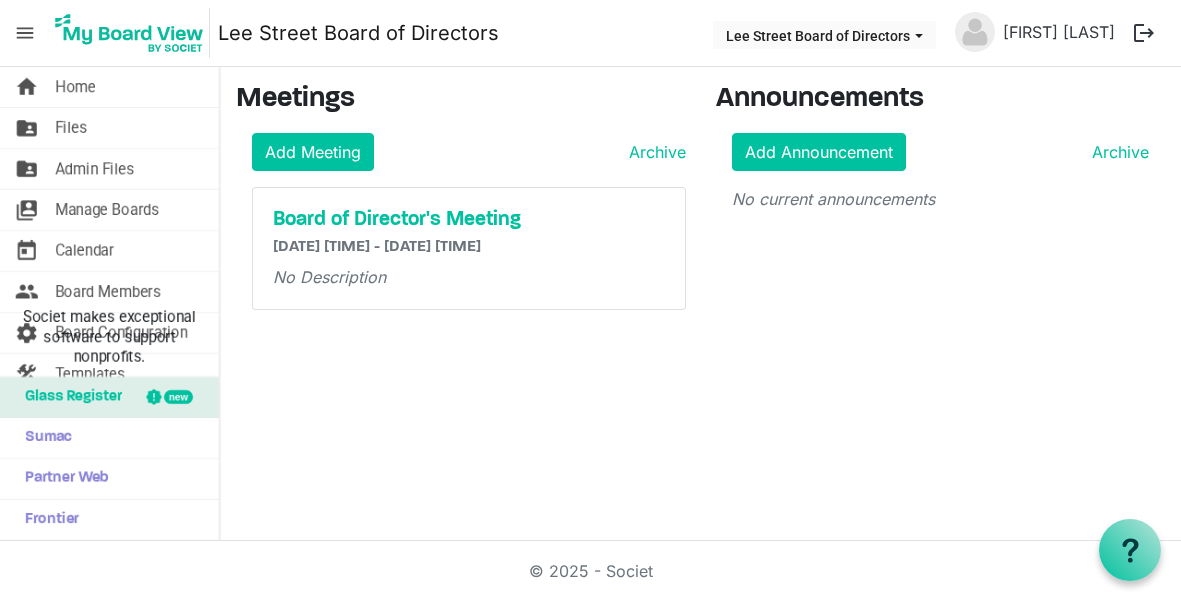 scroll, scrollTop: 0, scrollLeft: 0, axis: both 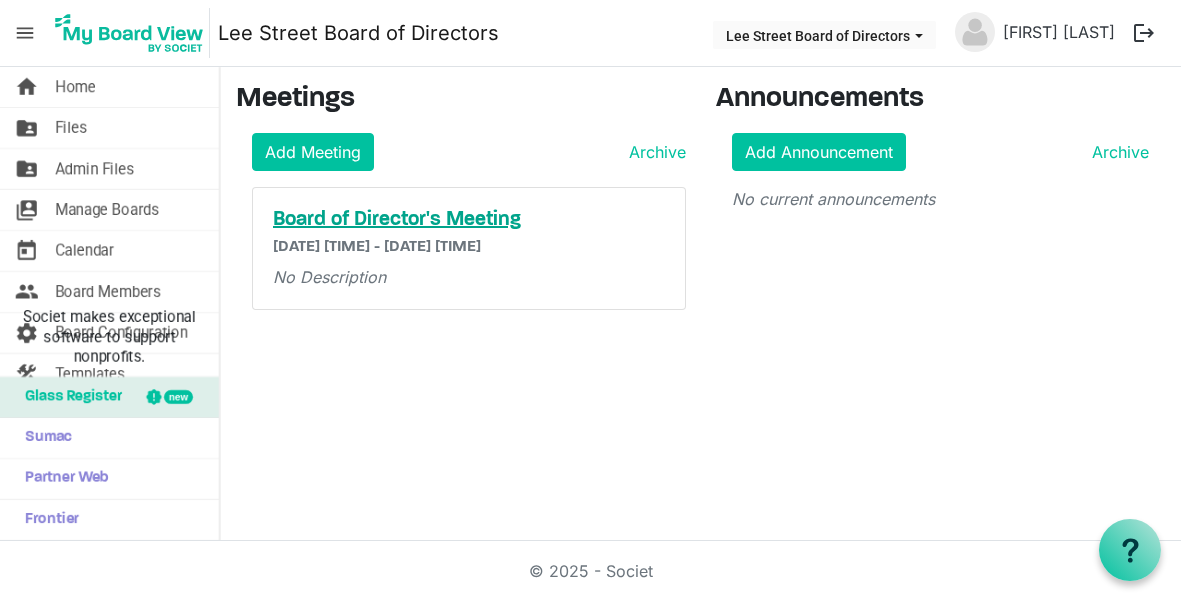 click on "Board of Director's Meeting" at bounding box center (469, 220) 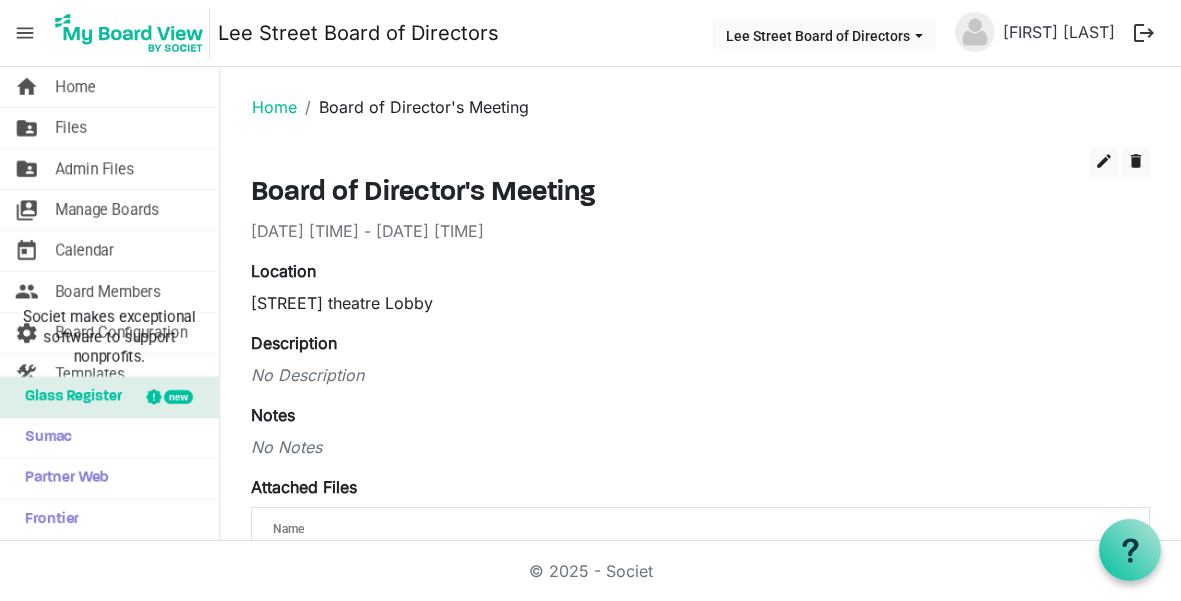 scroll, scrollTop: 0, scrollLeft: 0, axis: both 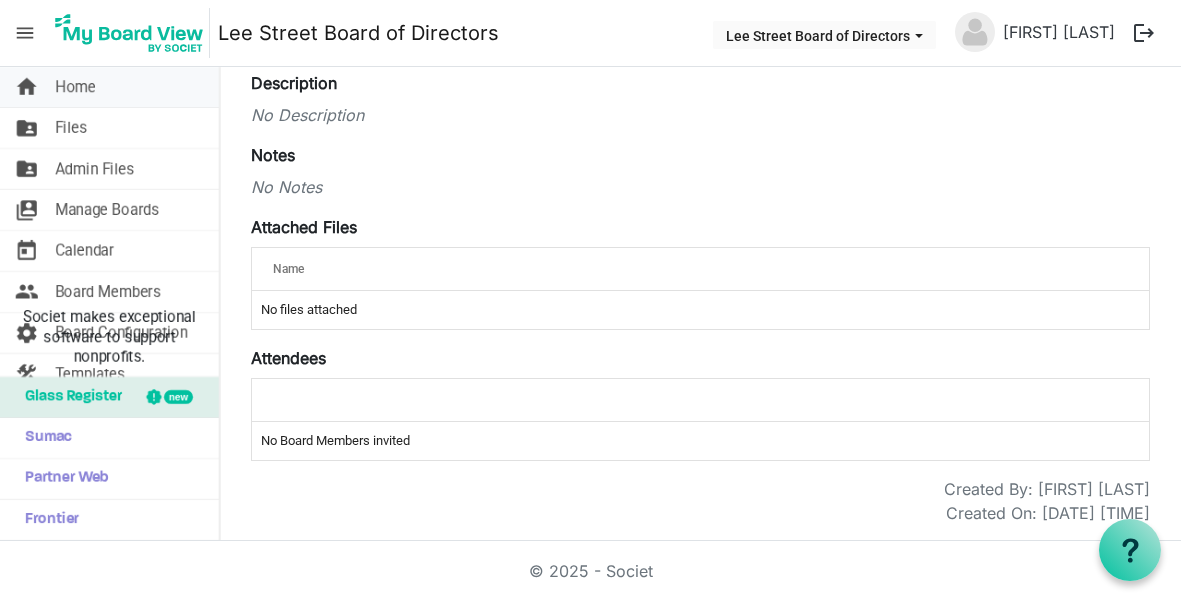 click on "home" at bounding box center (27, 87) 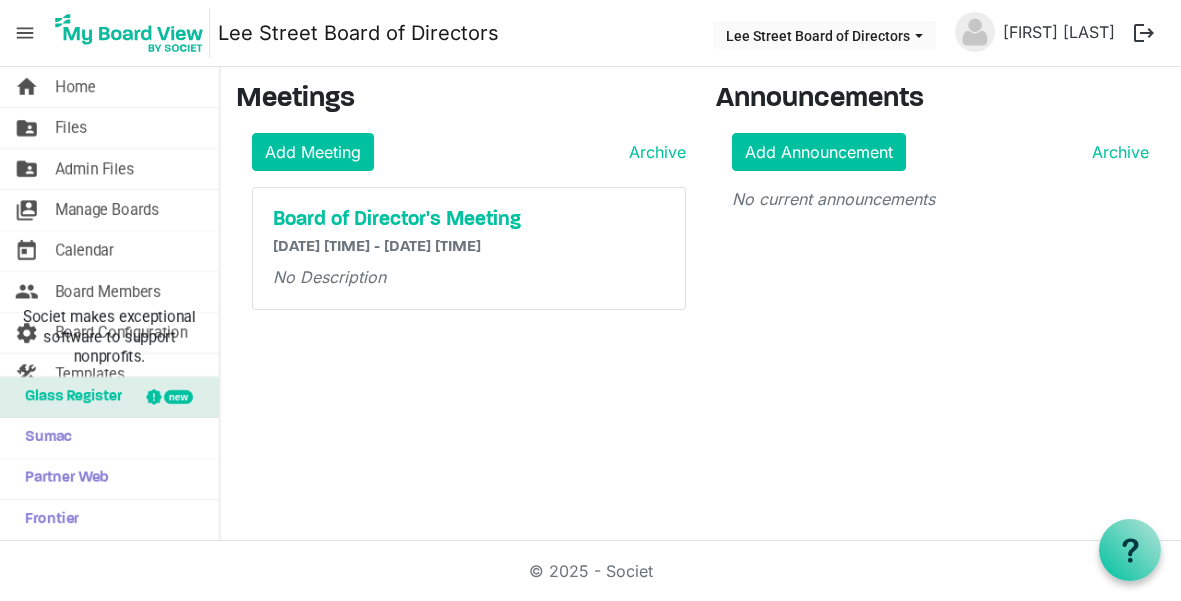scroll, scrollTop: 0, scrollLeft: 0, axis: both 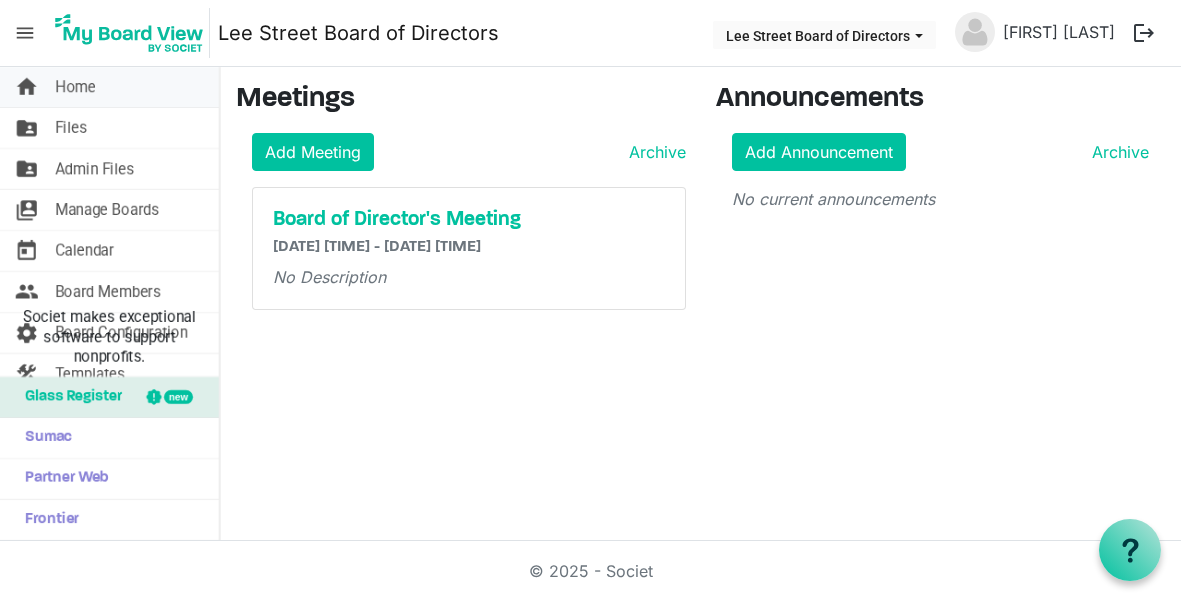 click on "home
Home" at bounding box center (109, 87) 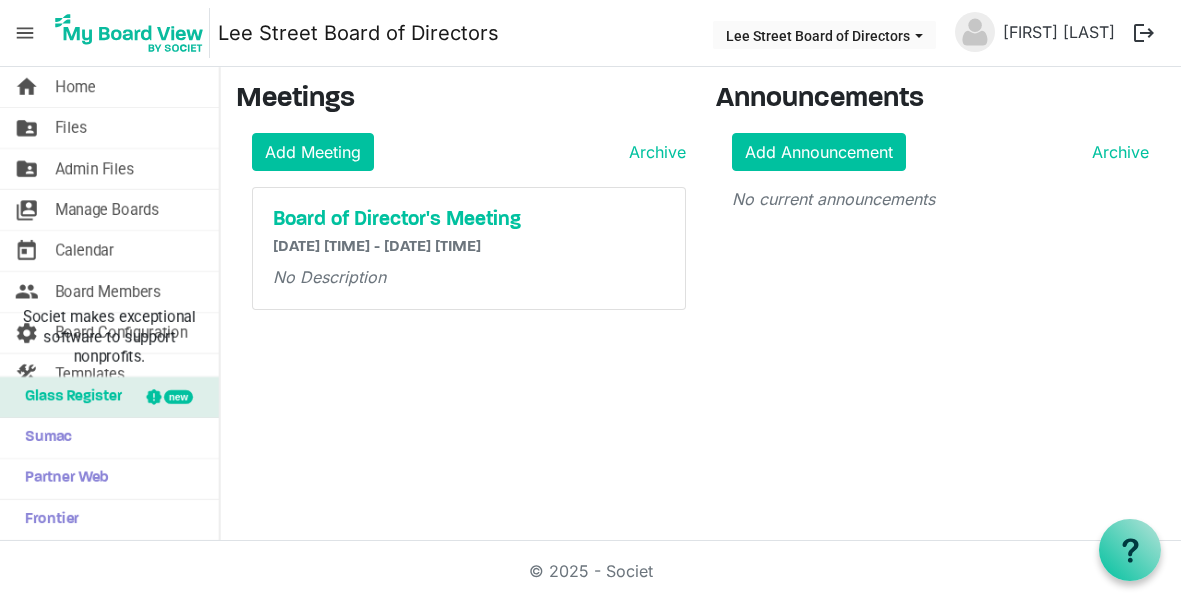 scroll, scrollTop: 0, scrollLeft: 0, axis: both 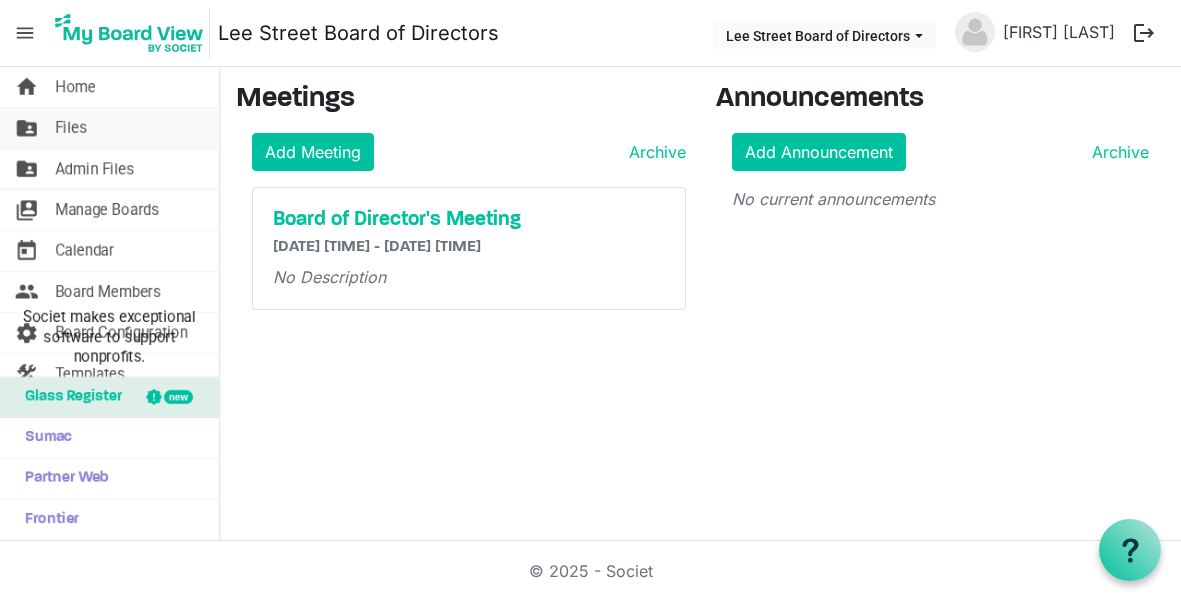 click on "Files" at bounding box center (71, 128) 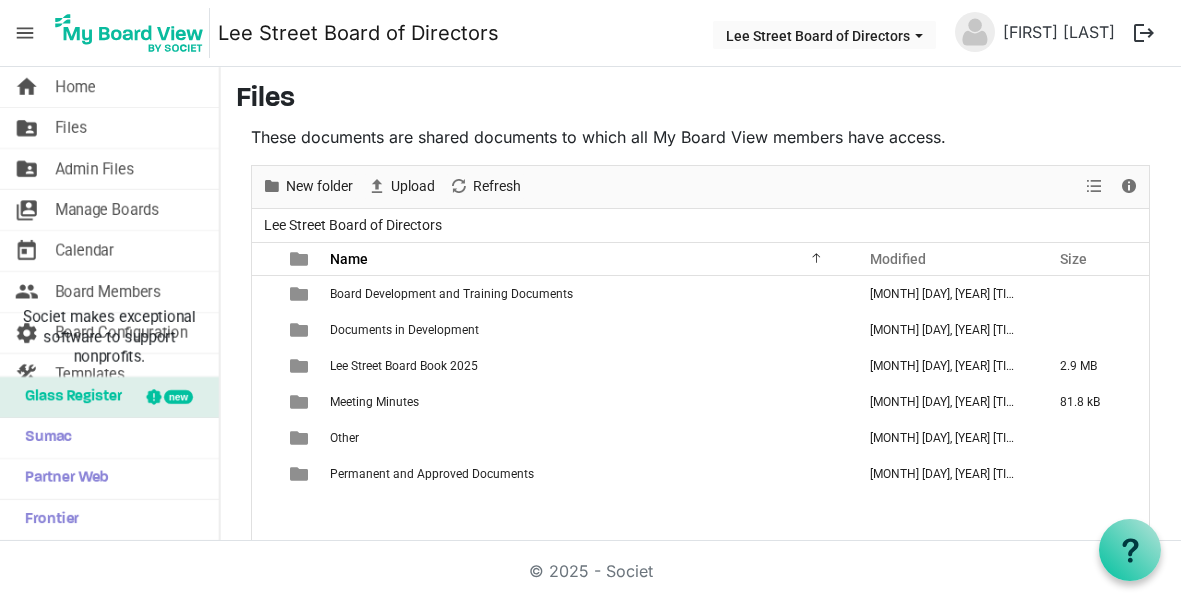 scroll, scrollTop: 0, scrollLeft: 0, axis: both 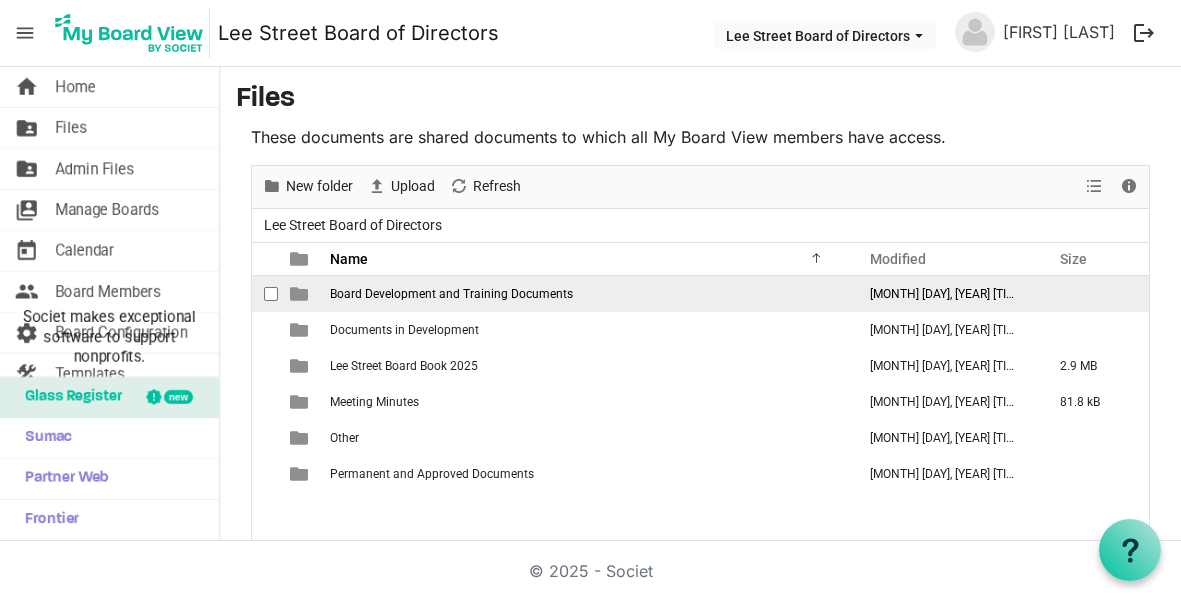 click at bounding box center [299, 294] 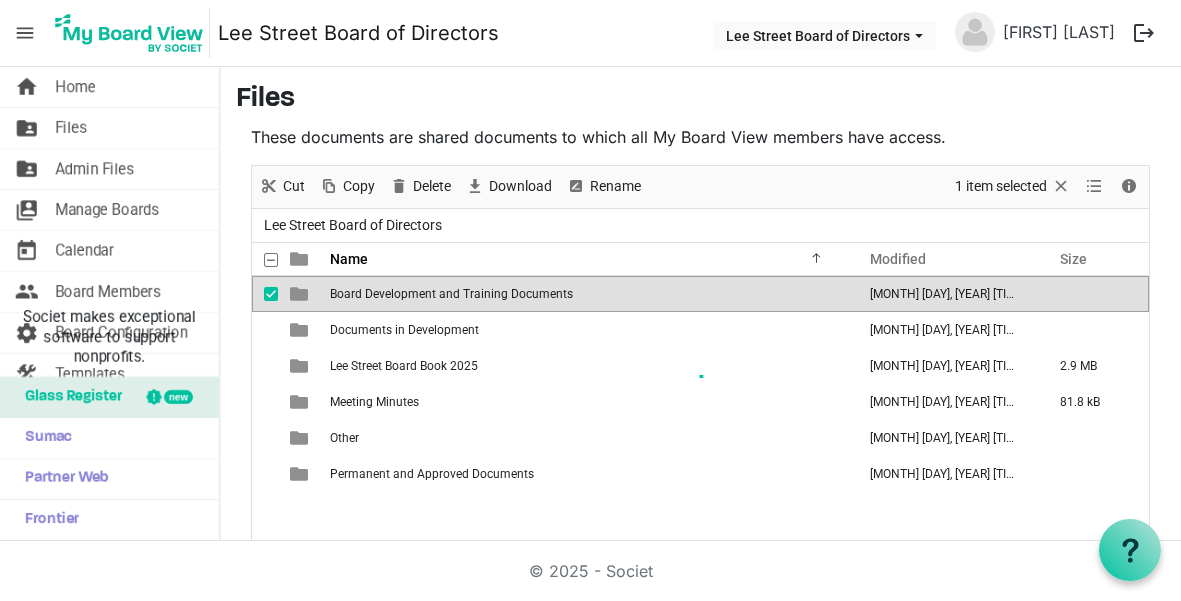scroll, scrollTop: 72, scrollLeft: 0, axis: vertical 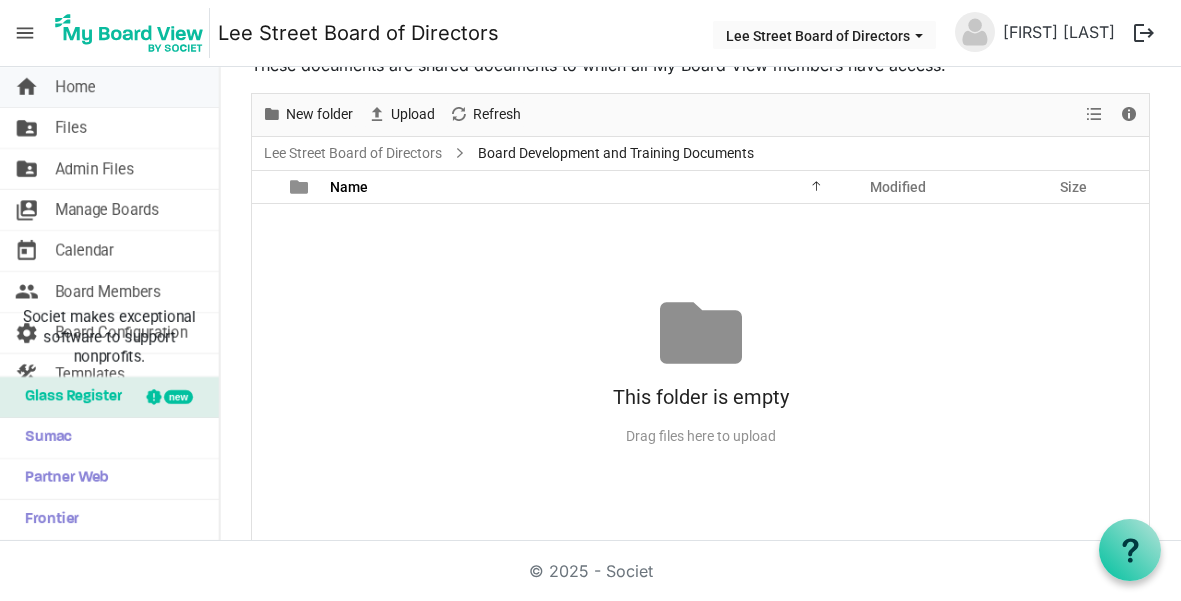 click on "Home" at bounding box center [75, 87] 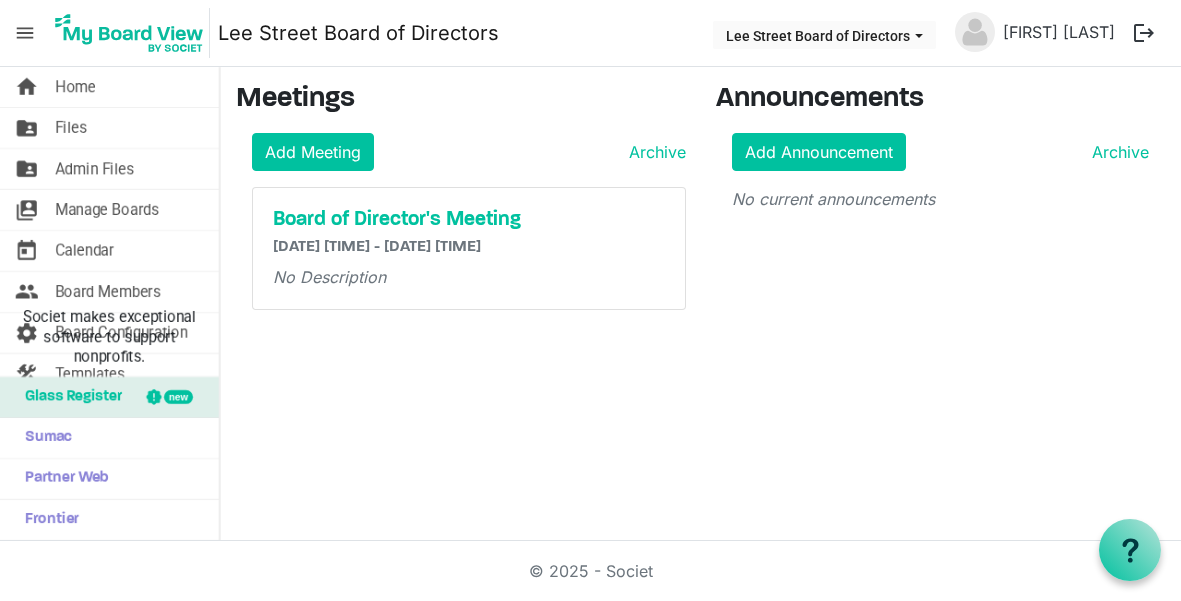 scroll, scrollTop: 0, scrollLeft: 0, axis: both 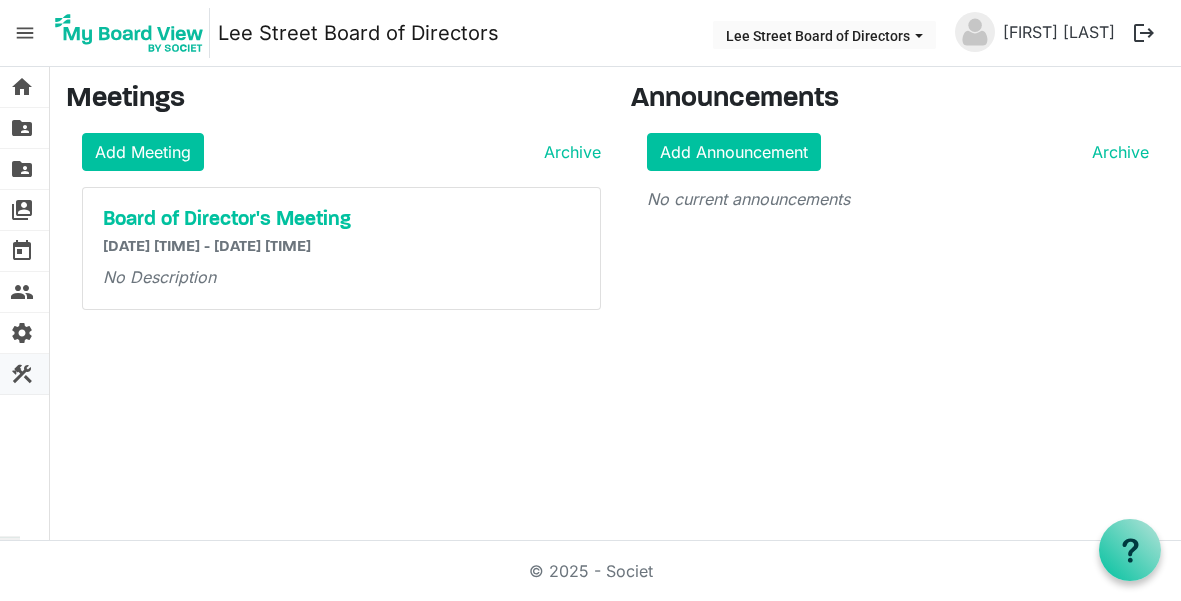 click on "construction" at bounding box center (22, 374) 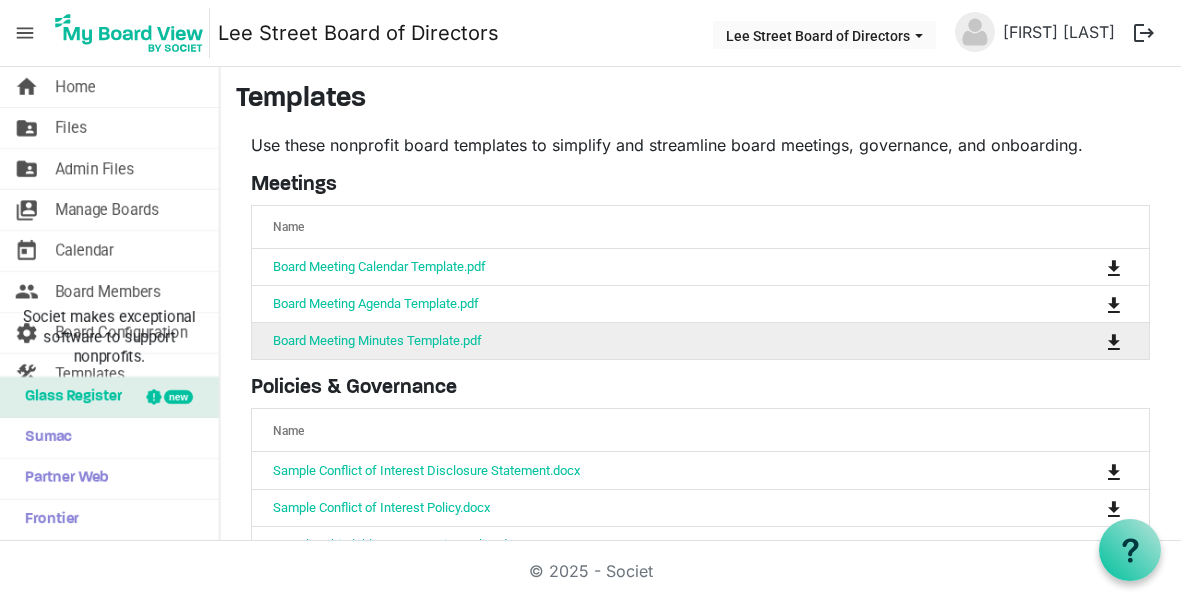 scroll, scrollTop: 0, scrollLeft: 0, axis: both 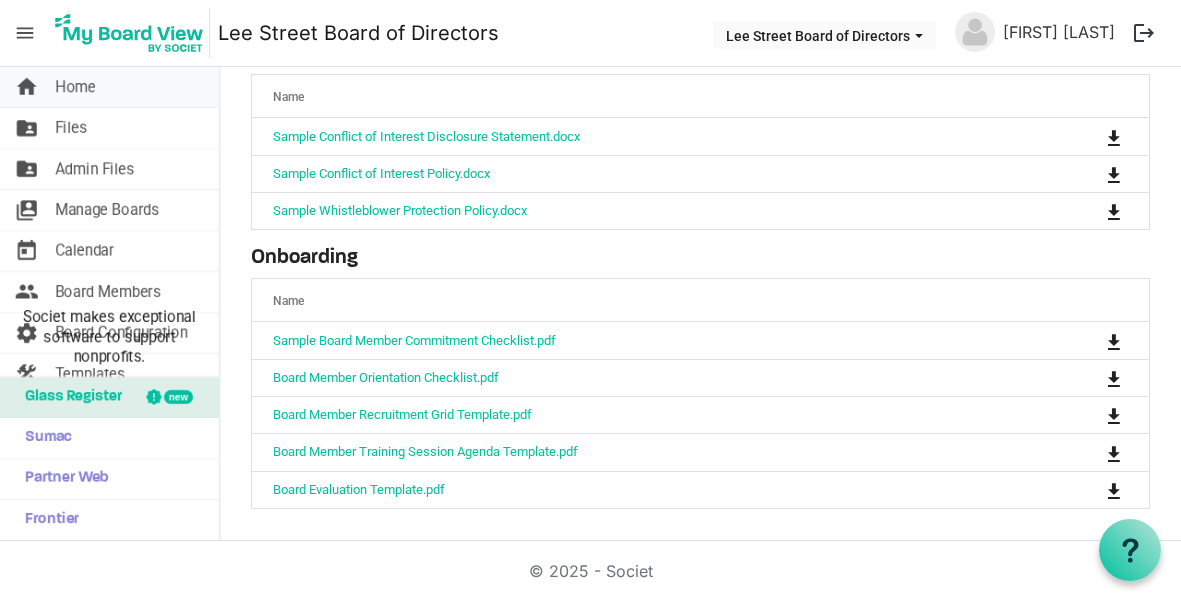 click on "home" at bounding box center (27, 87) 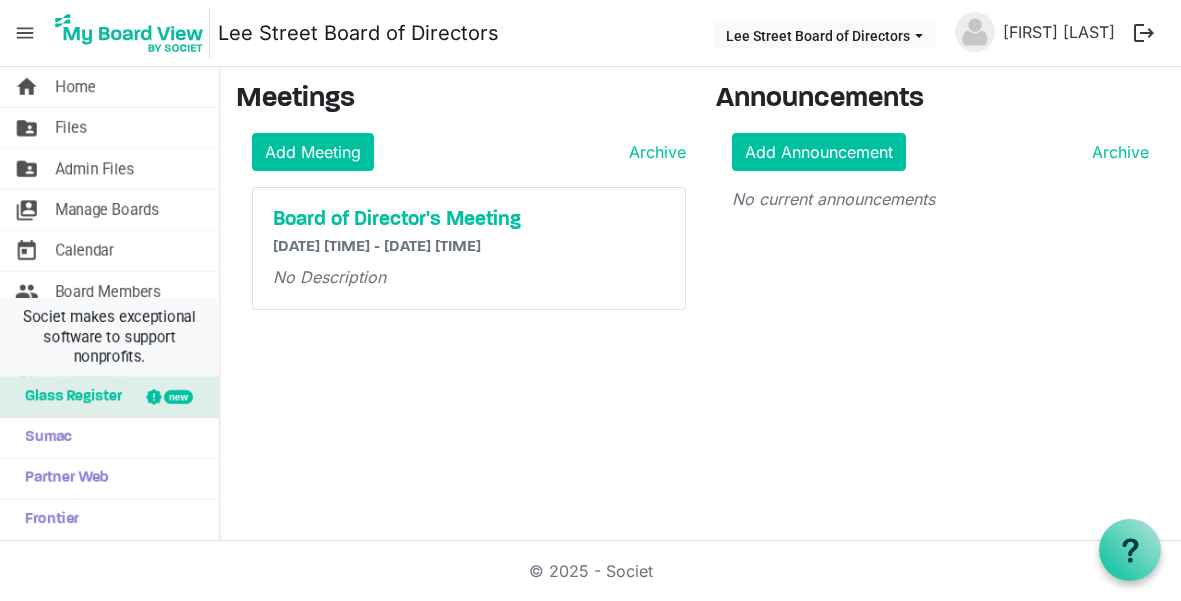 scroll, scrollTop: 0, scrollLeft: 0, axis: both 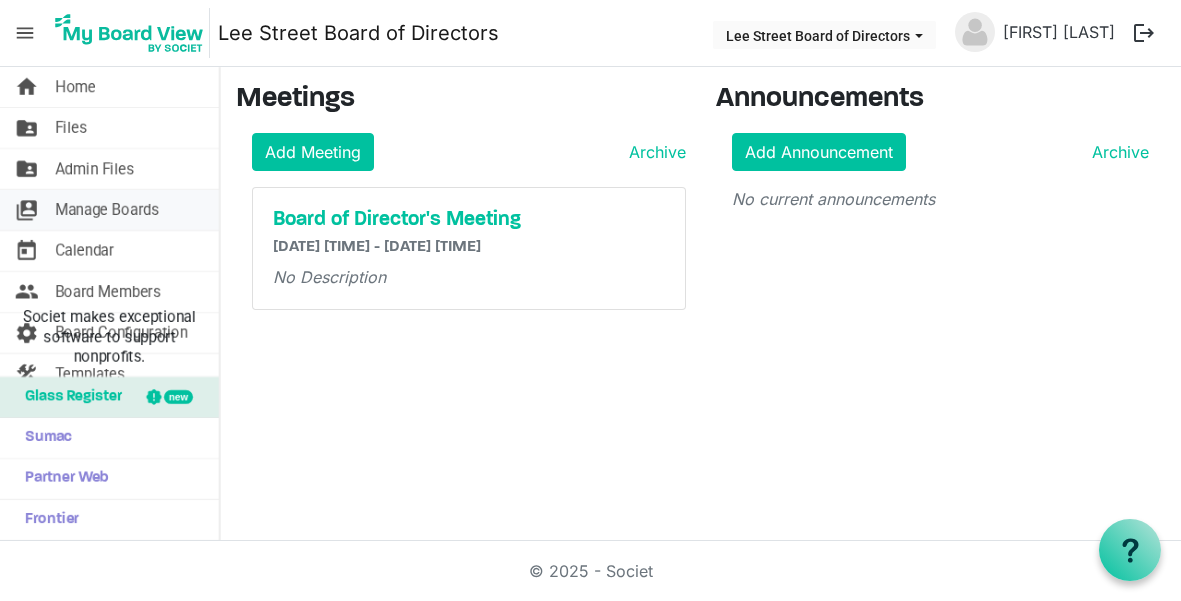 click on "switch_account" at bounding box center [27, 210] 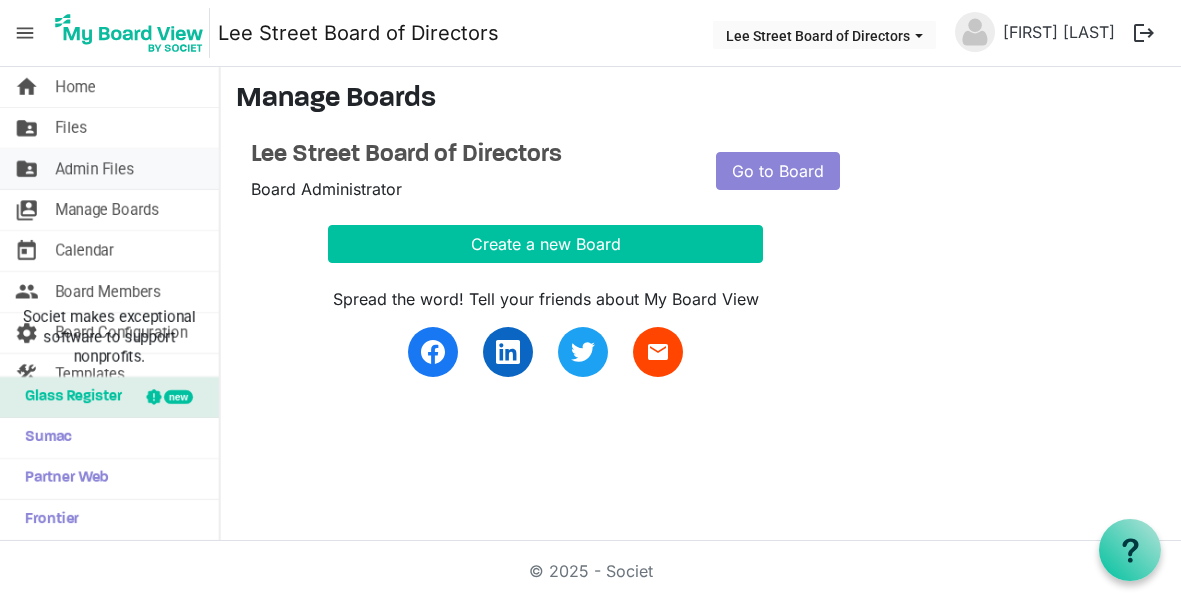 scroll, scrollTop: 0, scrollLeft: 0, axis: both 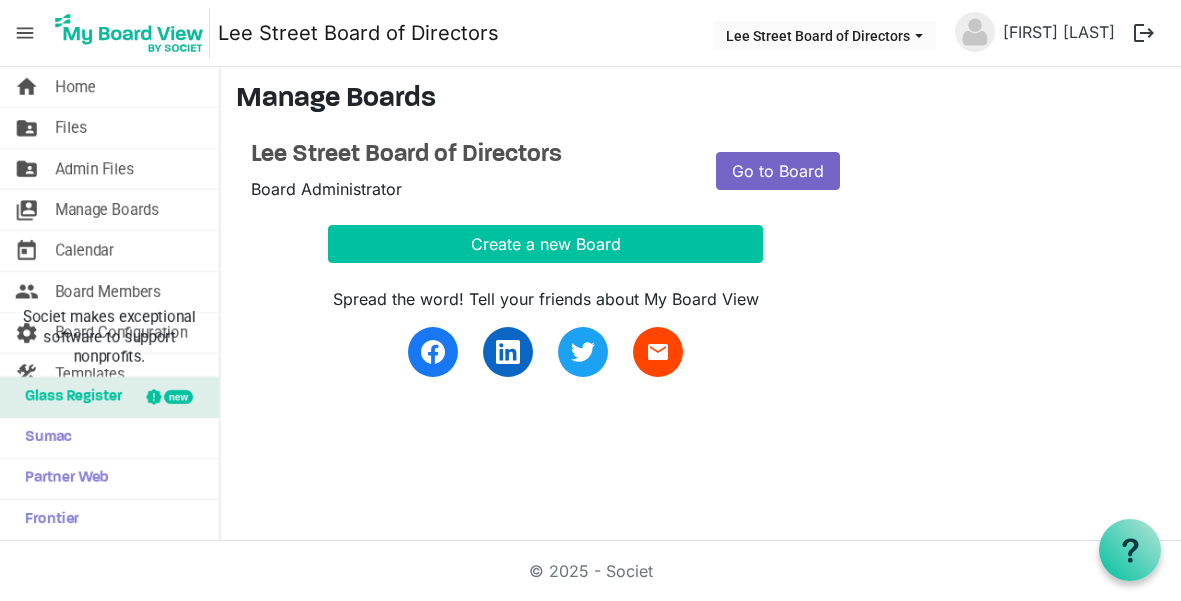 click on "Go to Board" at bounding box center [778, 171] 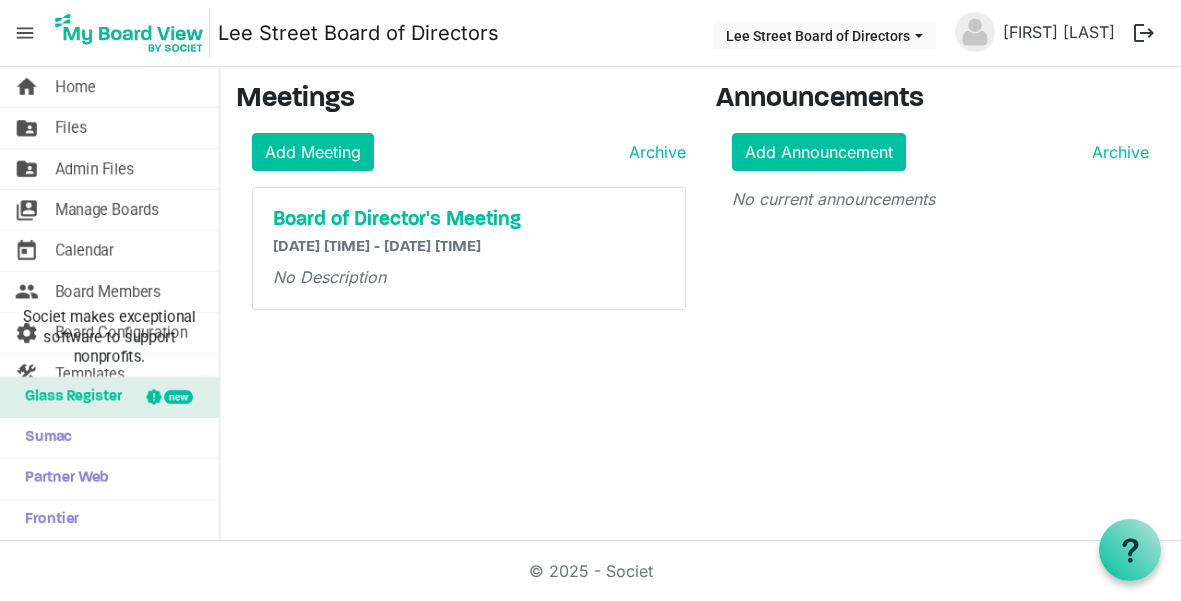 scroll, scrollTop: 0, scrollLeft: 0, axis: both 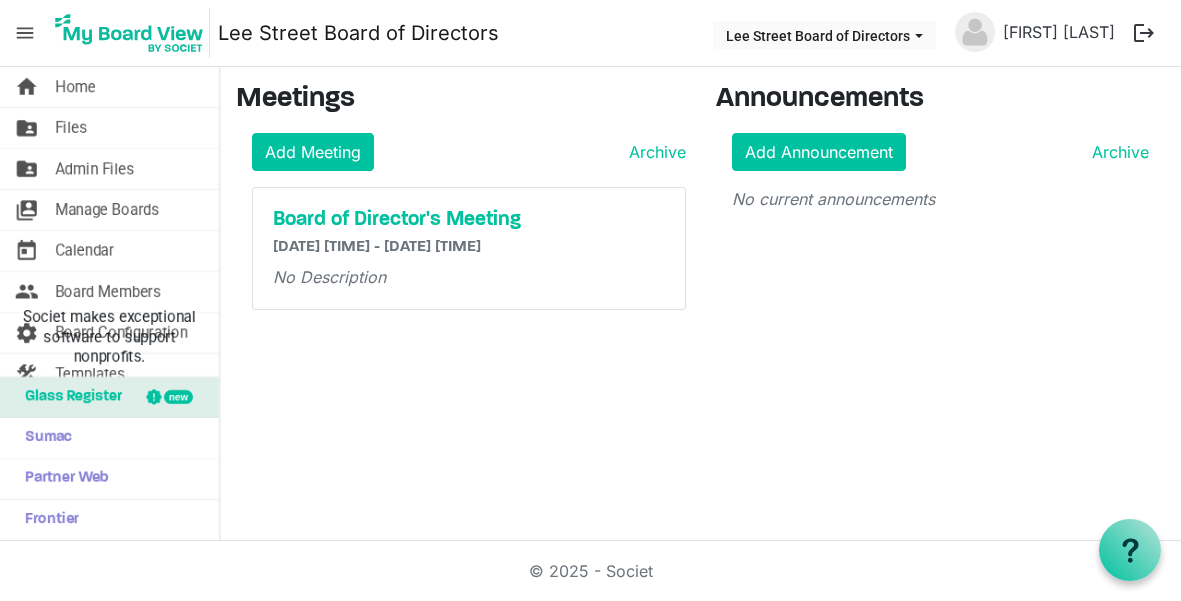 click on "Announcements
Add Announcement
Archive
No current announcements" at bounding box center (941, 204) 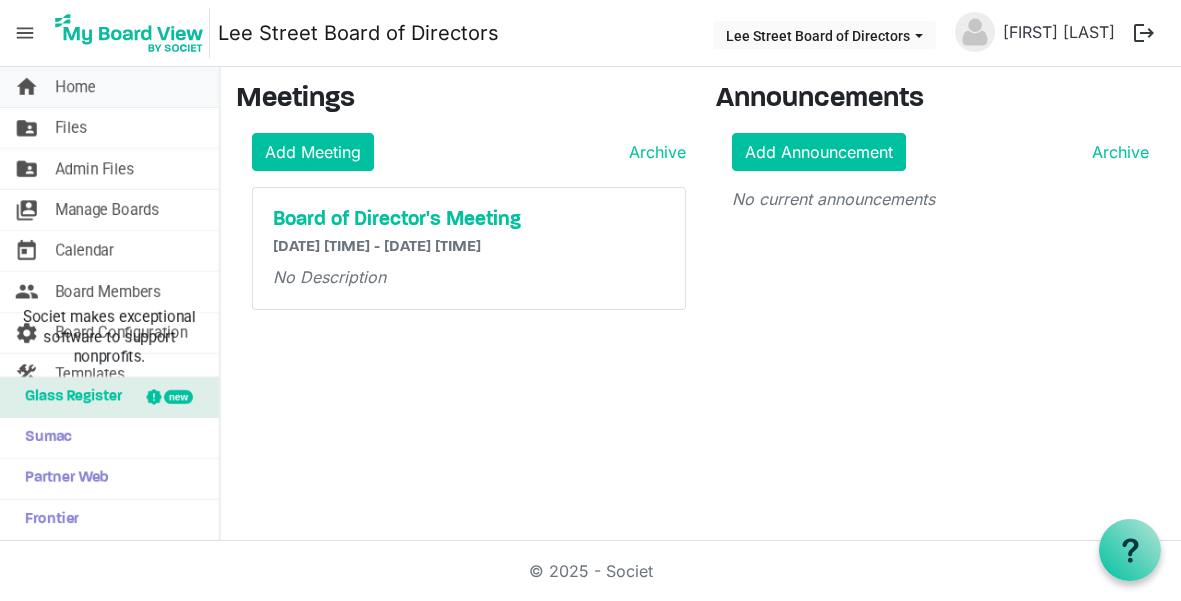 click on "home" at bounding box center (27, 87) 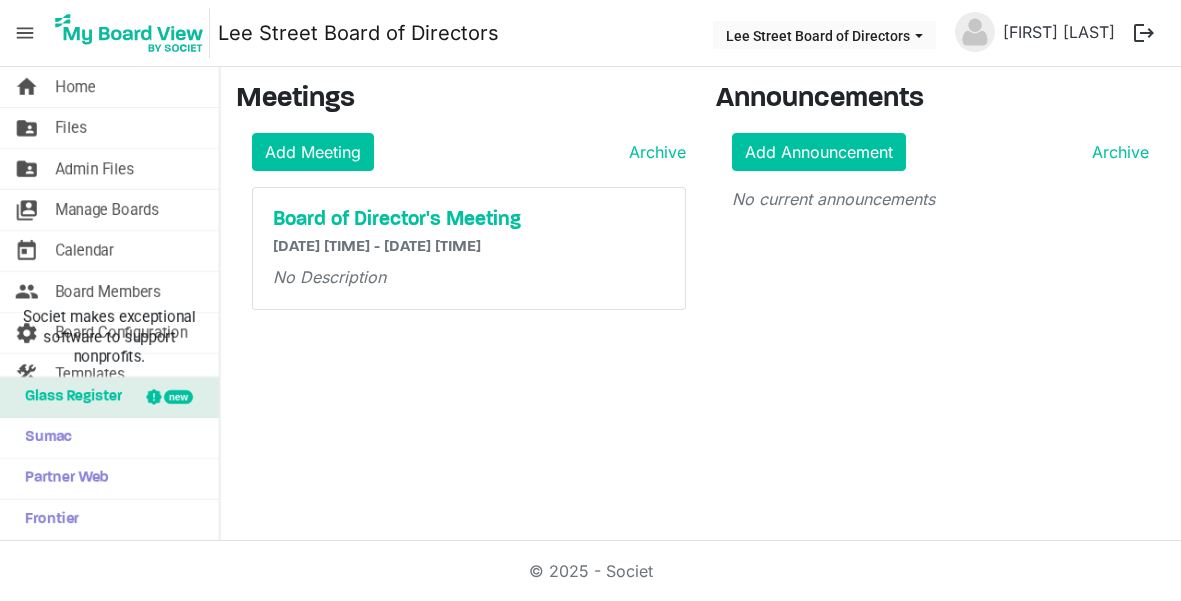 scroll, scrollTop: 0, scrollLeft: 0, axis: both 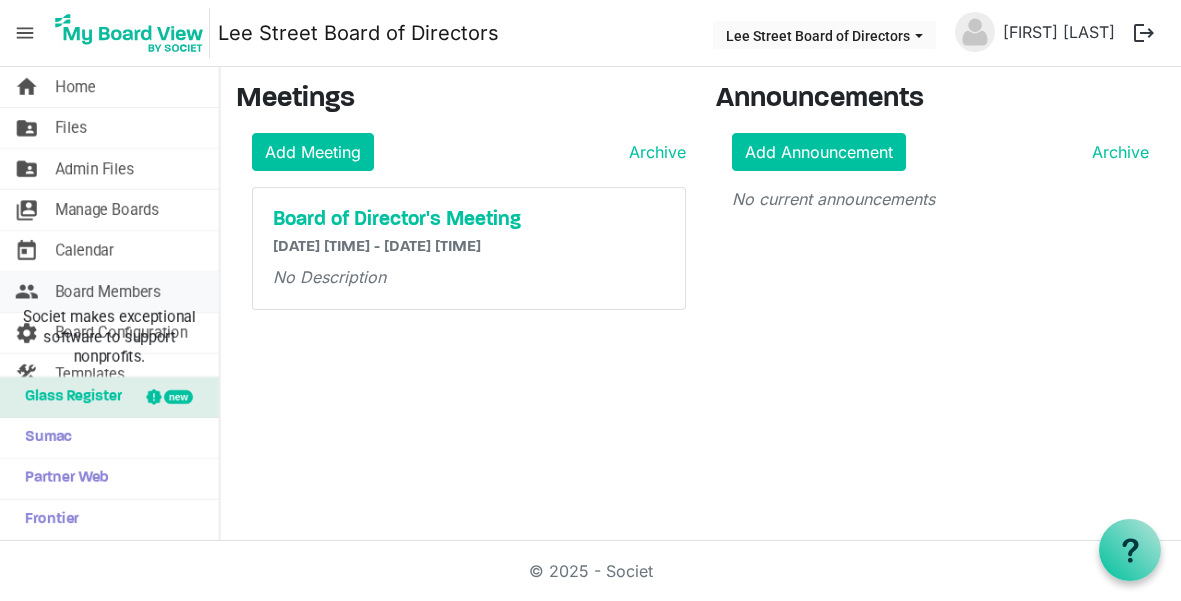 click on "people" at bounding box center (27, 292) 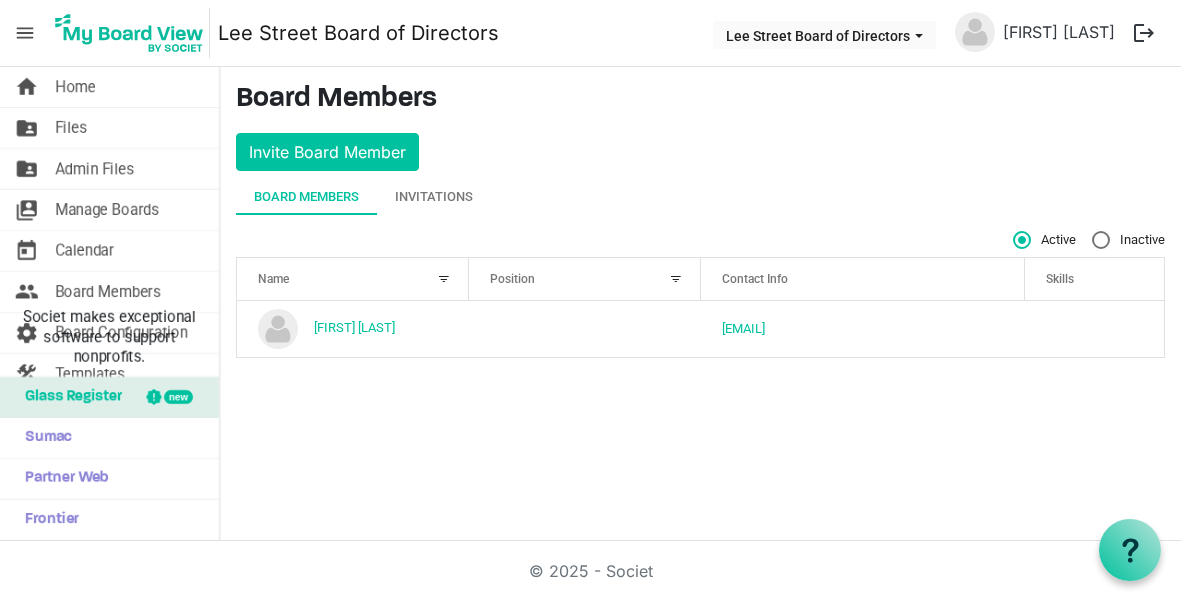 scroll, scrollTop: 0, scrollLeft: 0, axis: both 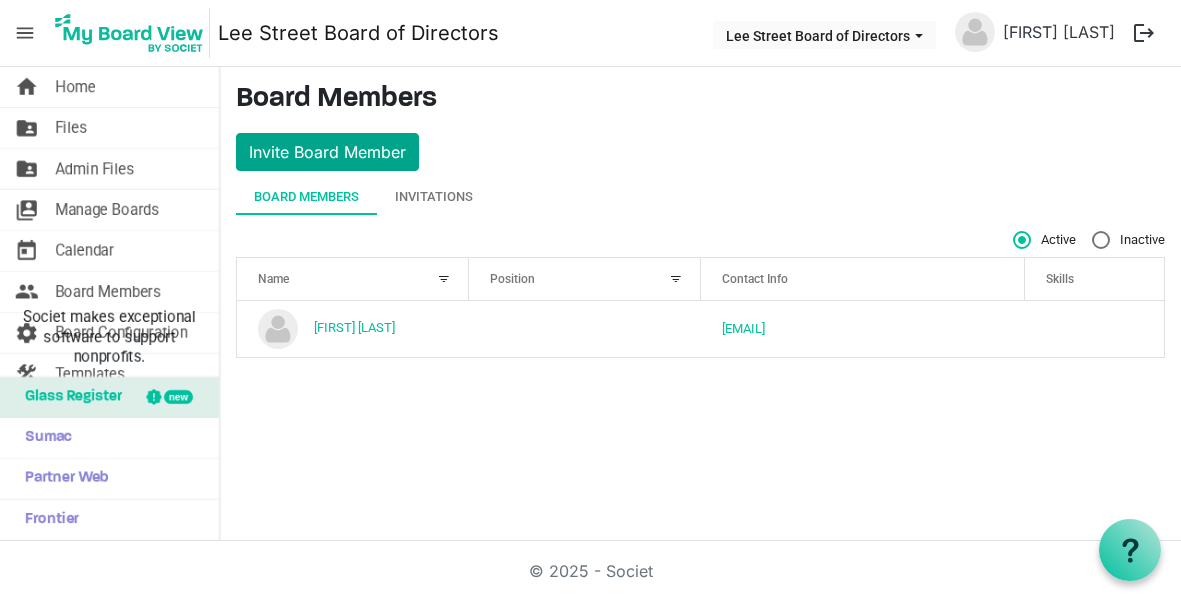 click on "Invite Board Member" at bounding box center (327, 152) 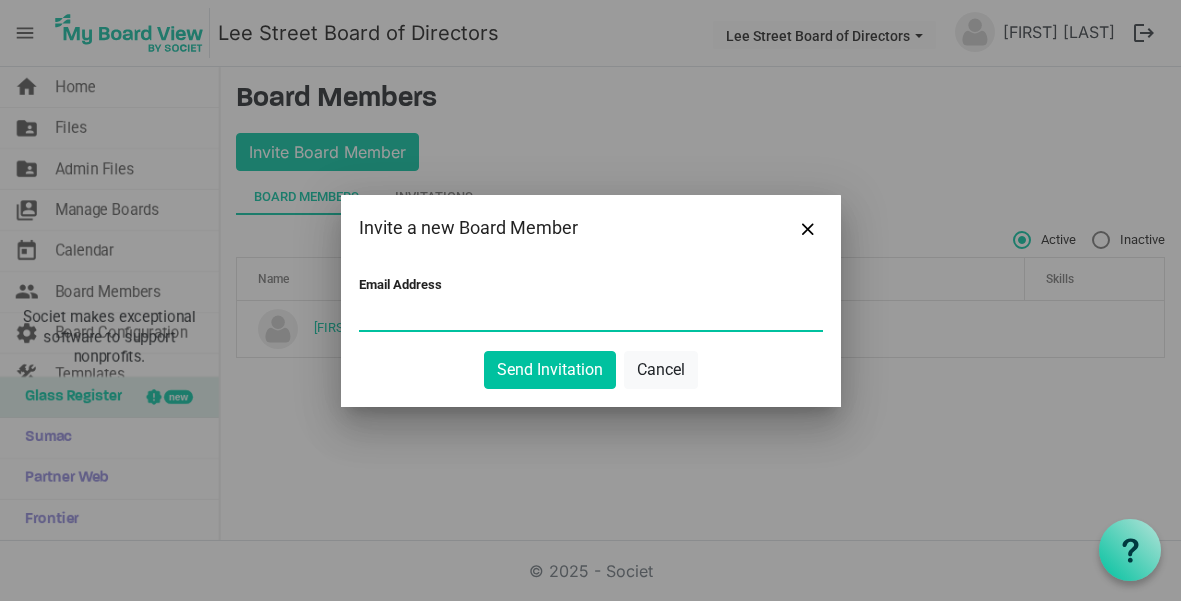 paste on "[EMAIL]" 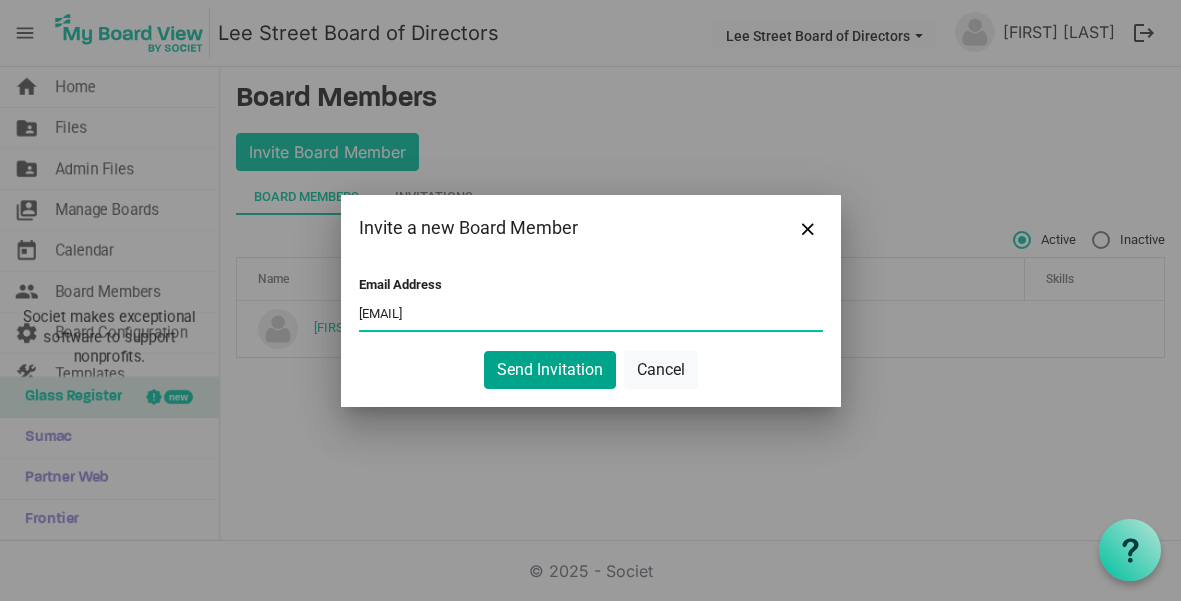 type on "[EMAIL]" 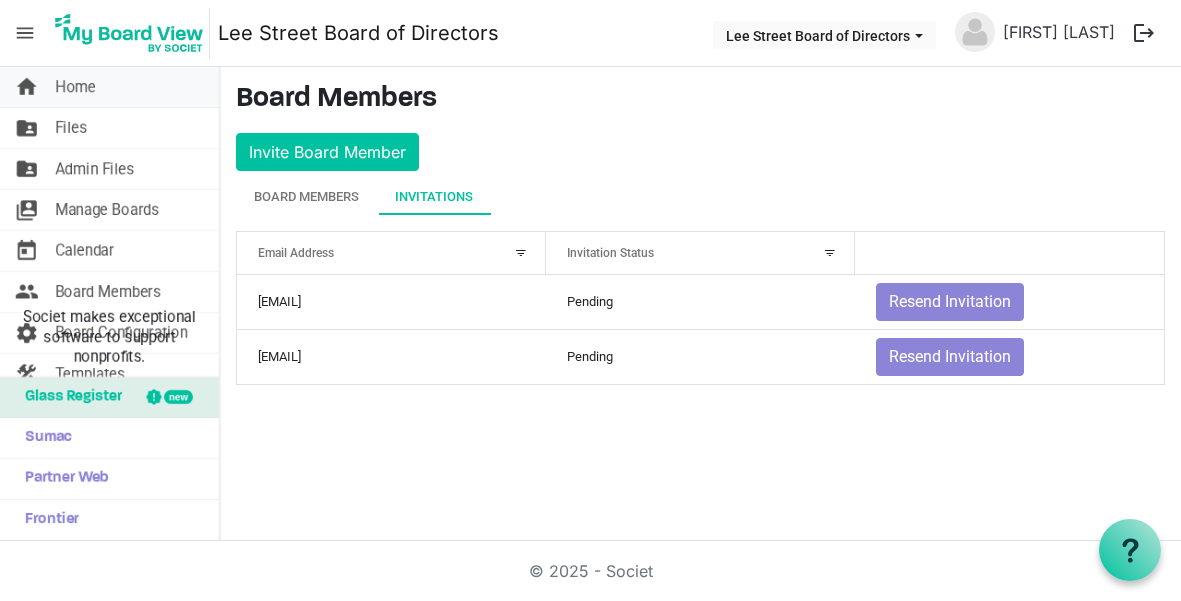 click on "Home" at bounding box center [75, 87] 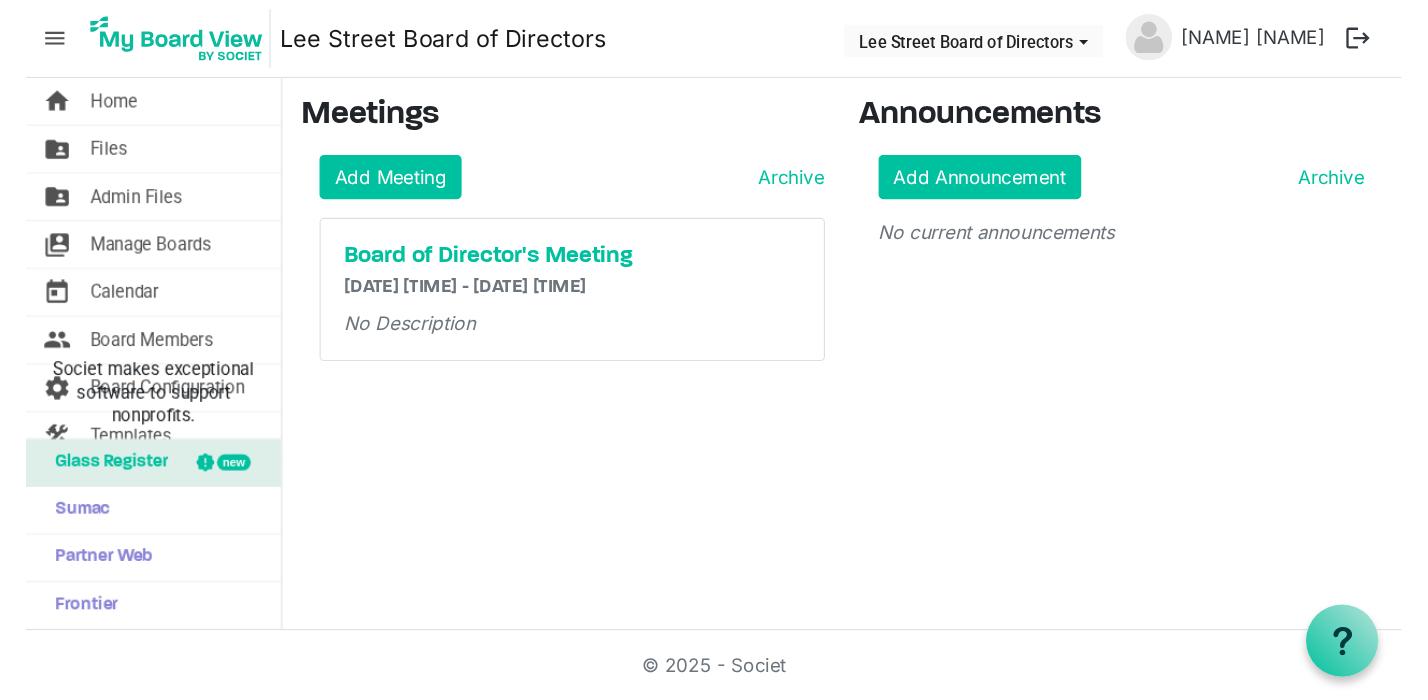 scroll, scrollTop: 0, scrollLeft: 0, axis: both 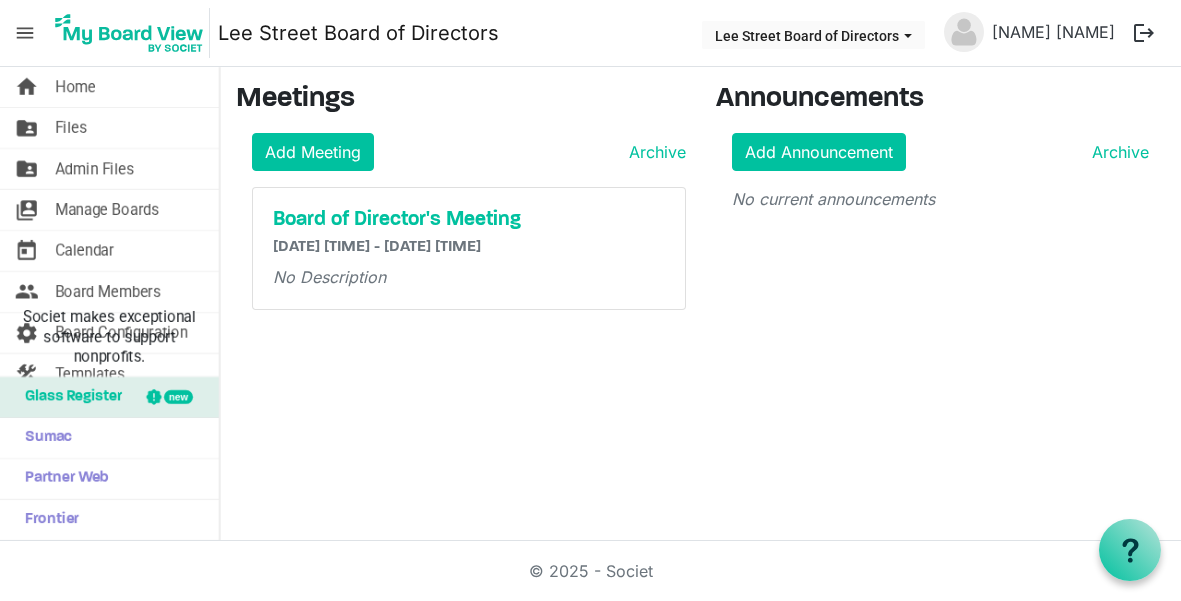 drag, startPoint x: 698, startPoint y: 335, endPoint x: 681, endPoint y: 335, distance: 17 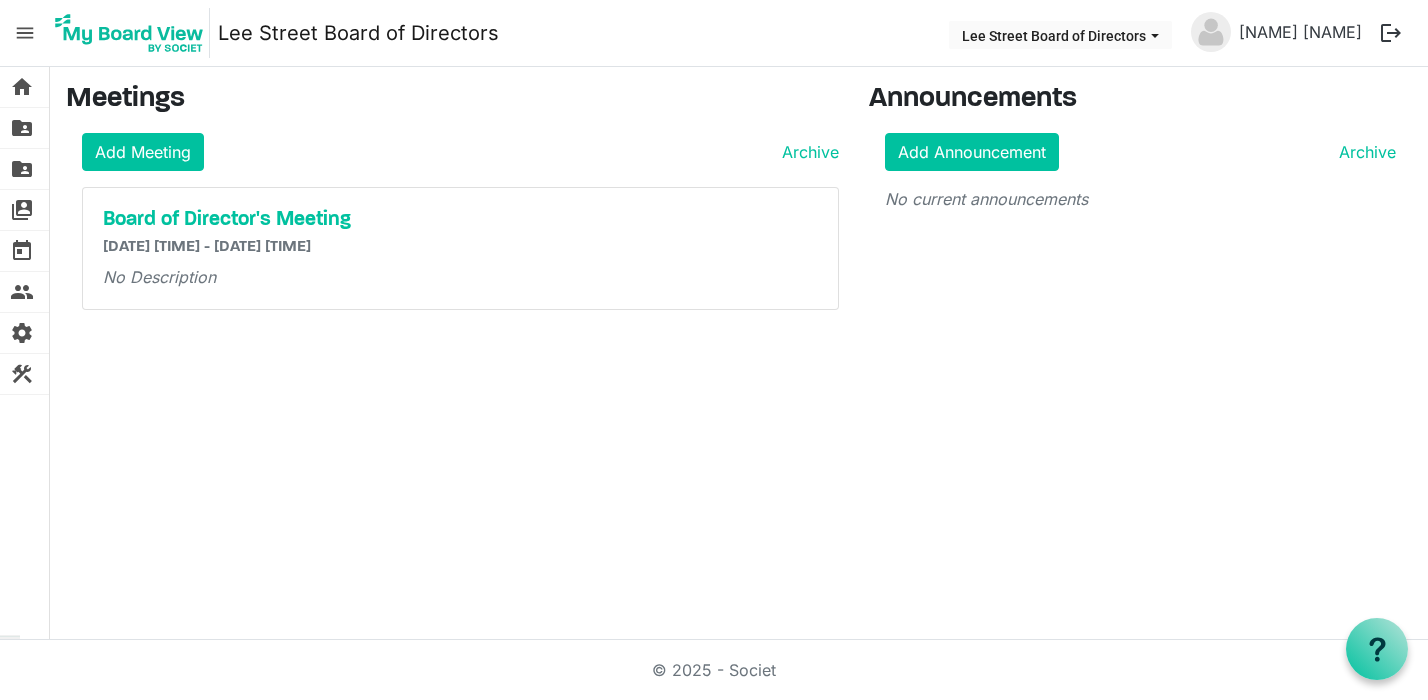 scroll, scrollTop: 0, scrollLeft: 0, axis: both 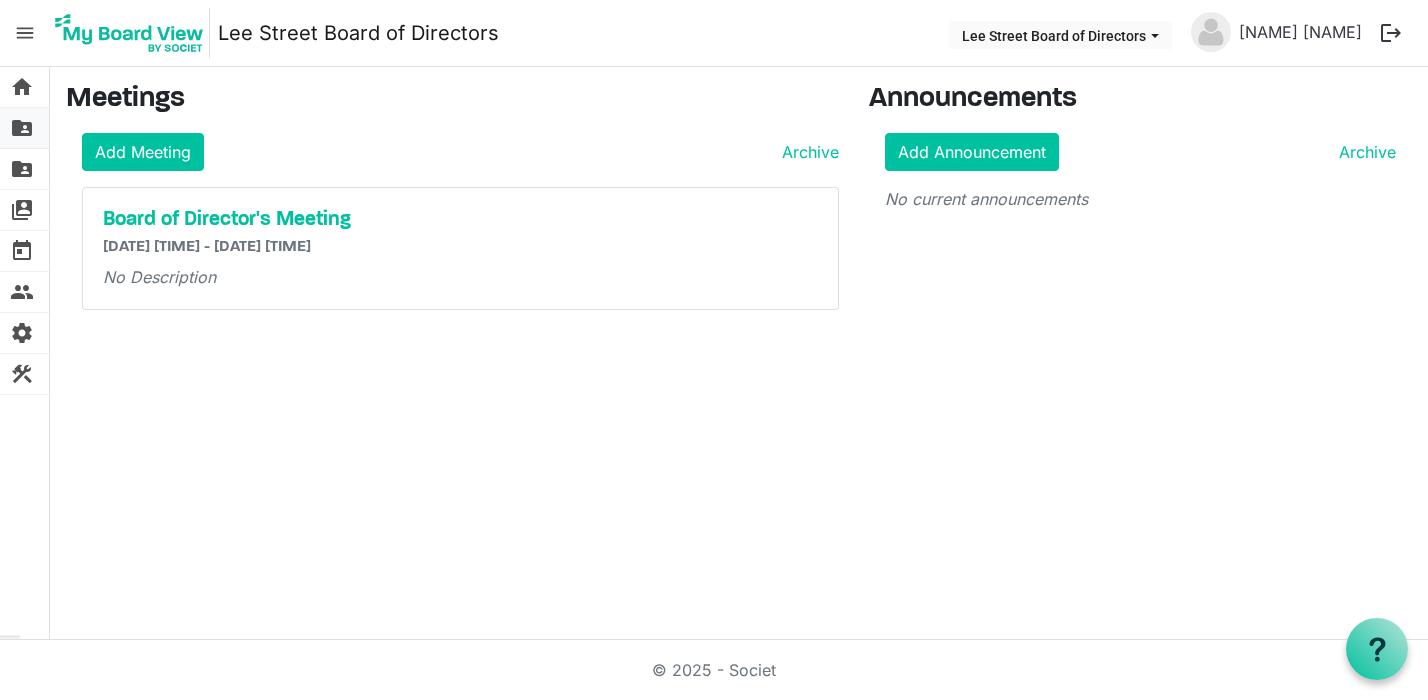 click on "folder_shared" at bounding box center [22, 128] 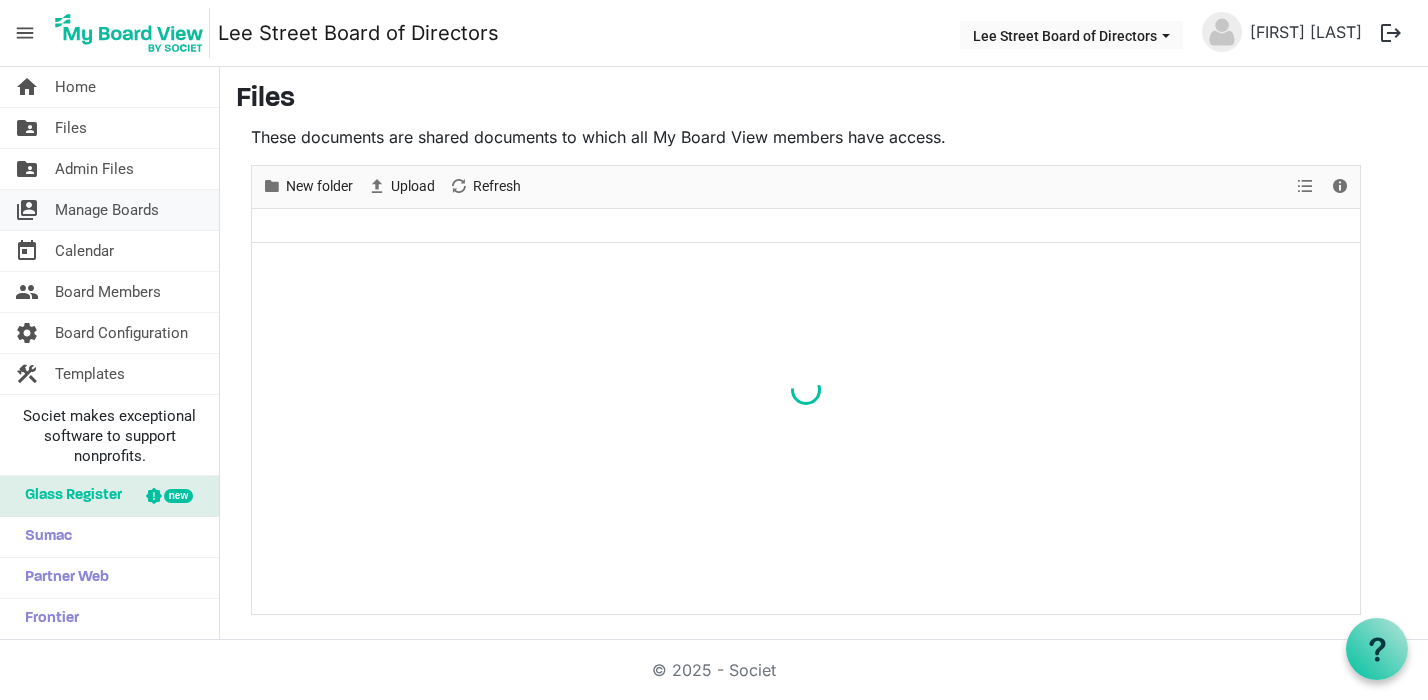 scroll, scrollTop: 0, scrollLeft: 0, axis: both 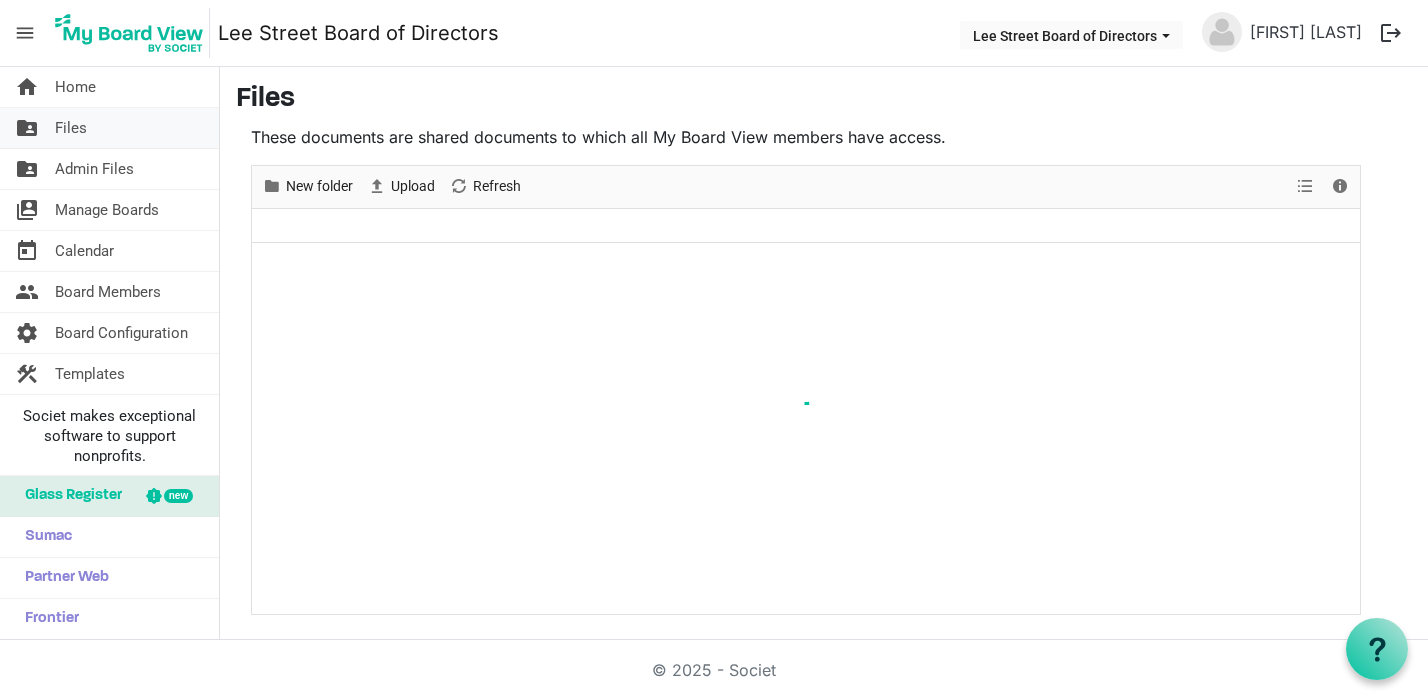 click on "folder_shared" at bounding box center (27, 128) 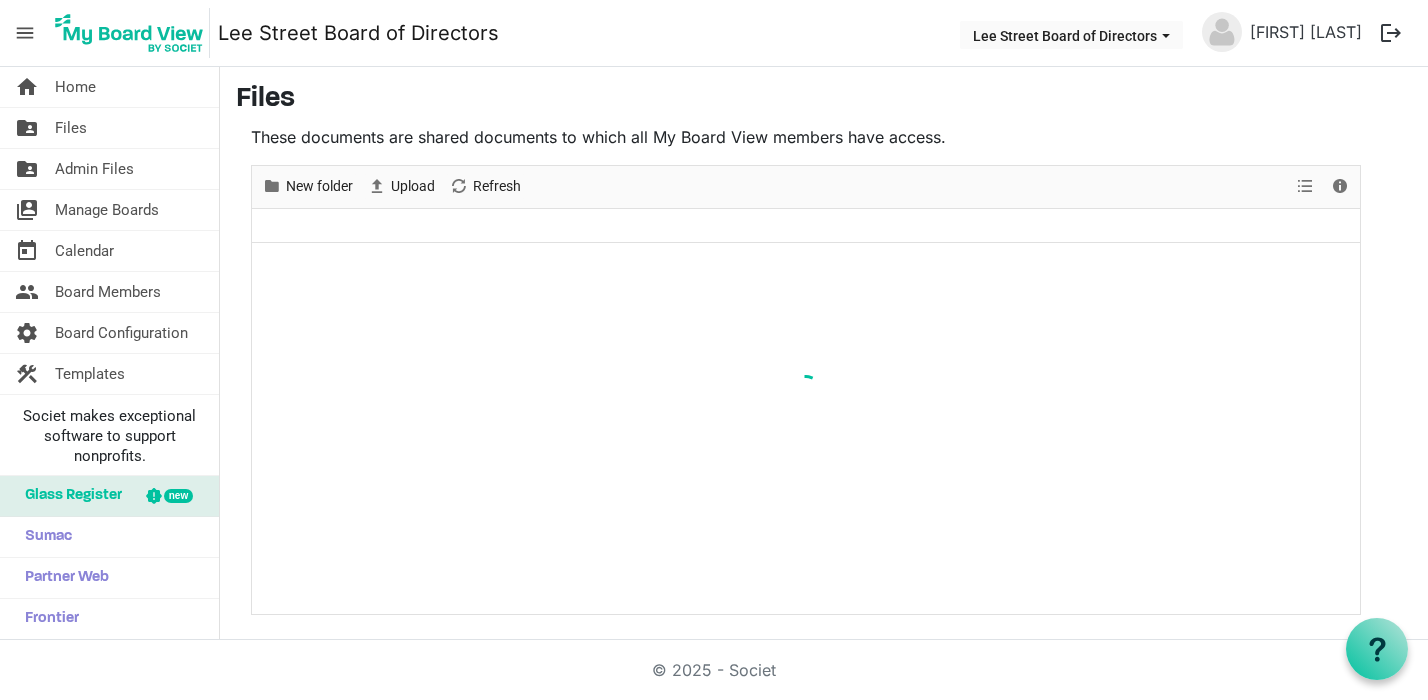 scroll, scrollTop: 0, scrollLeft: 0, axis: both 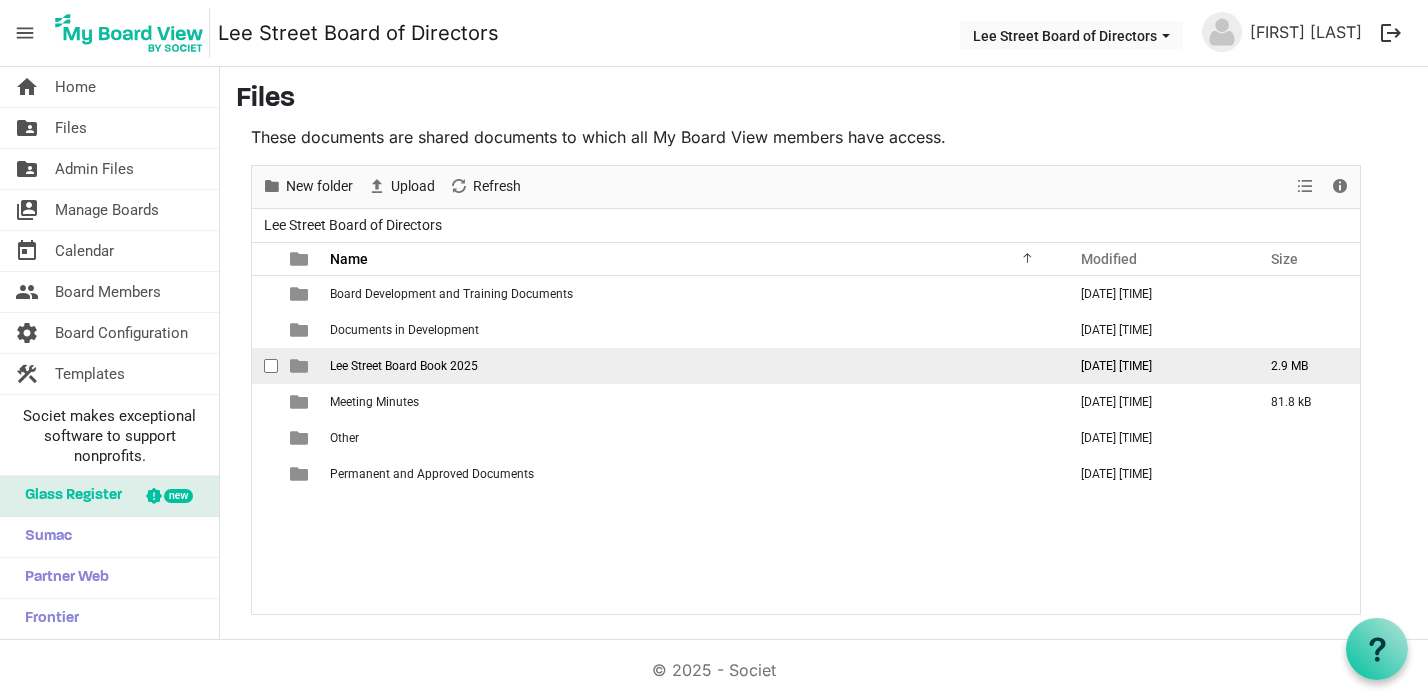 click at bounding box center [299, 366] 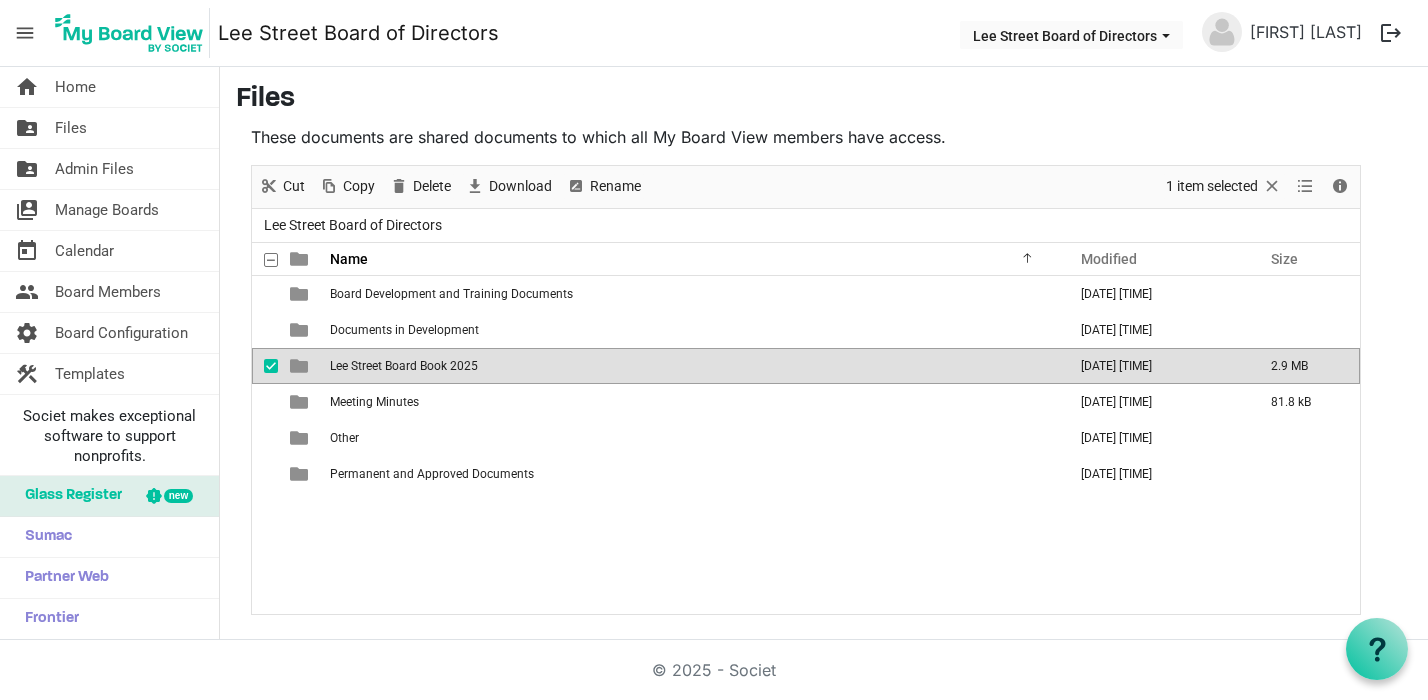 click at bounding box center [299, 366] 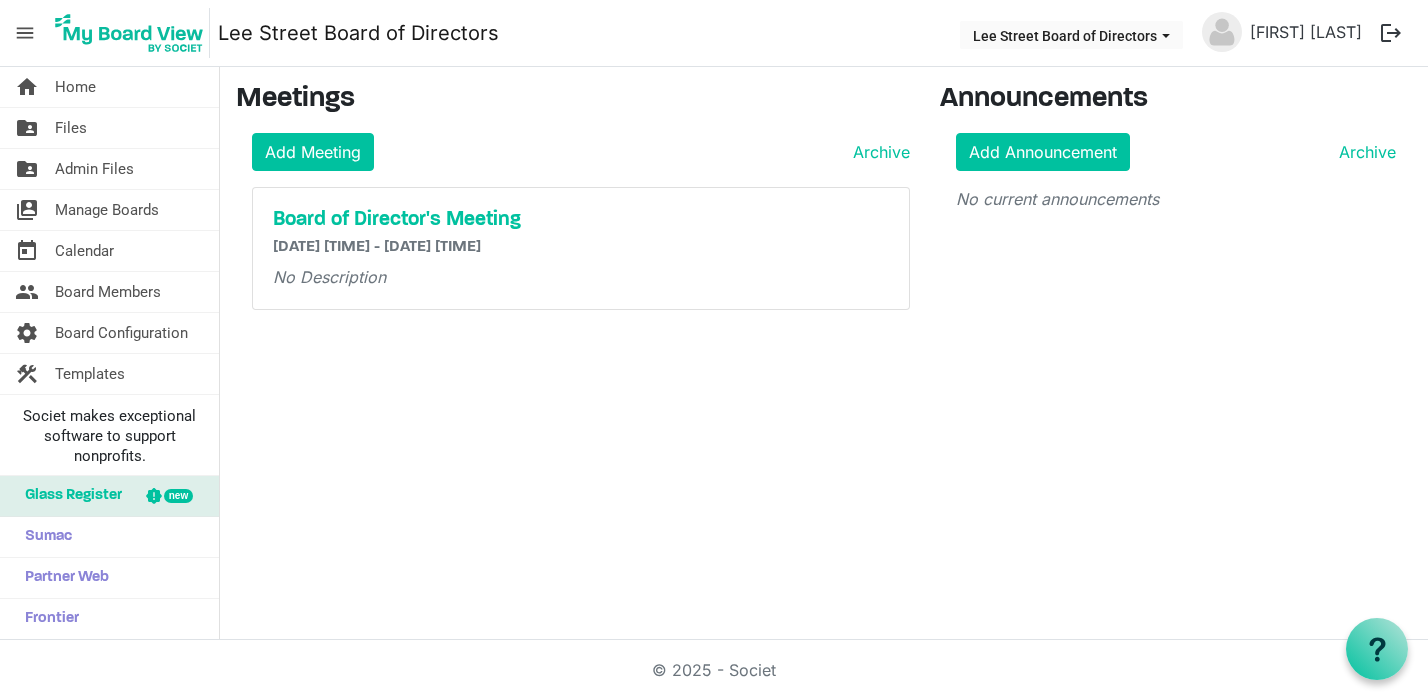scroll, scrollTop: 0, scrollLeft: 0, axis: both 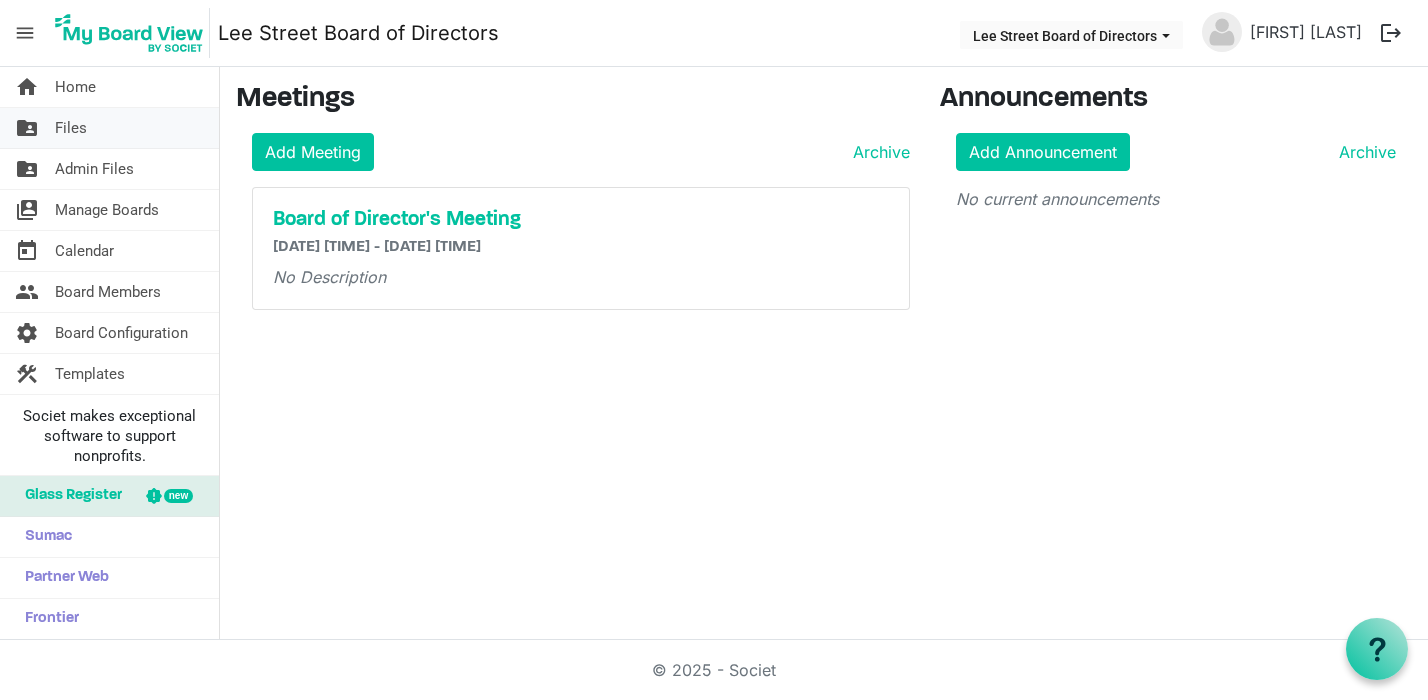 click on "folder_shared" at bounding box center (27, 128) 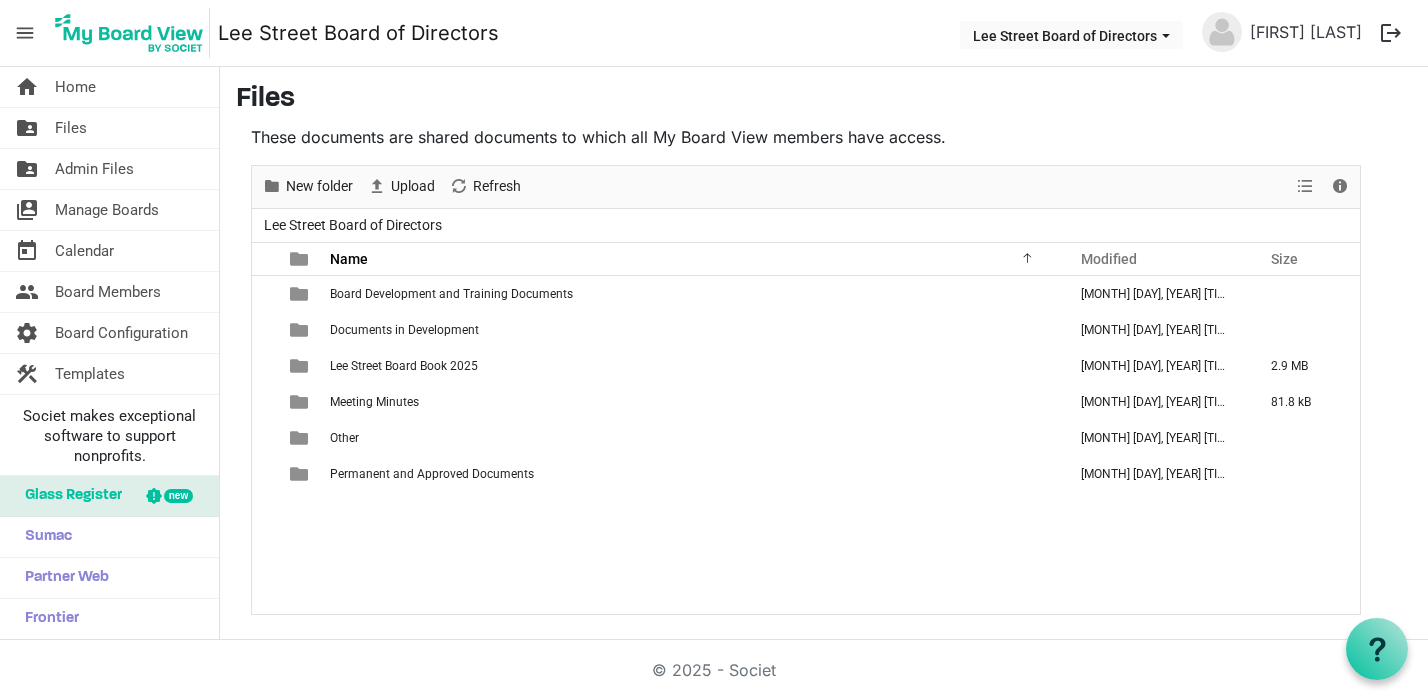 scroll, scrollTop: 0, scrollLeft: 0, axis: both 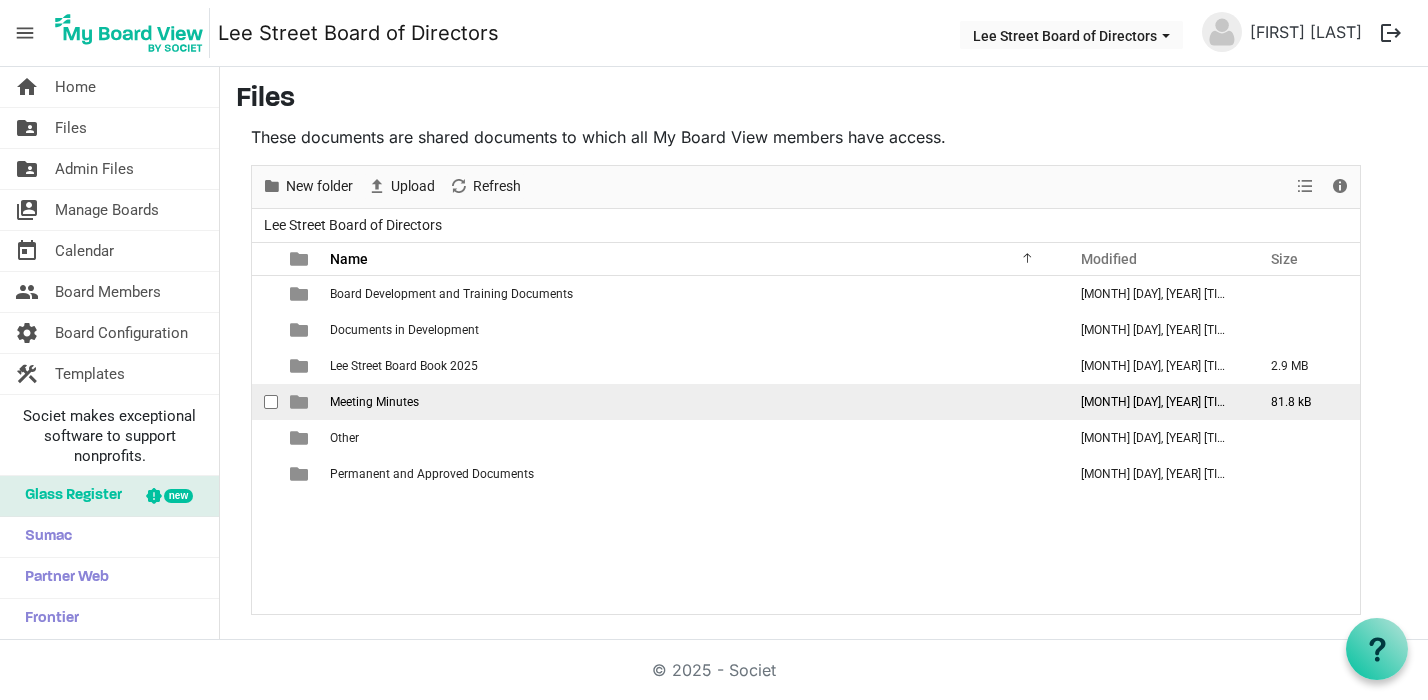 click at bounding box center (299, 402) 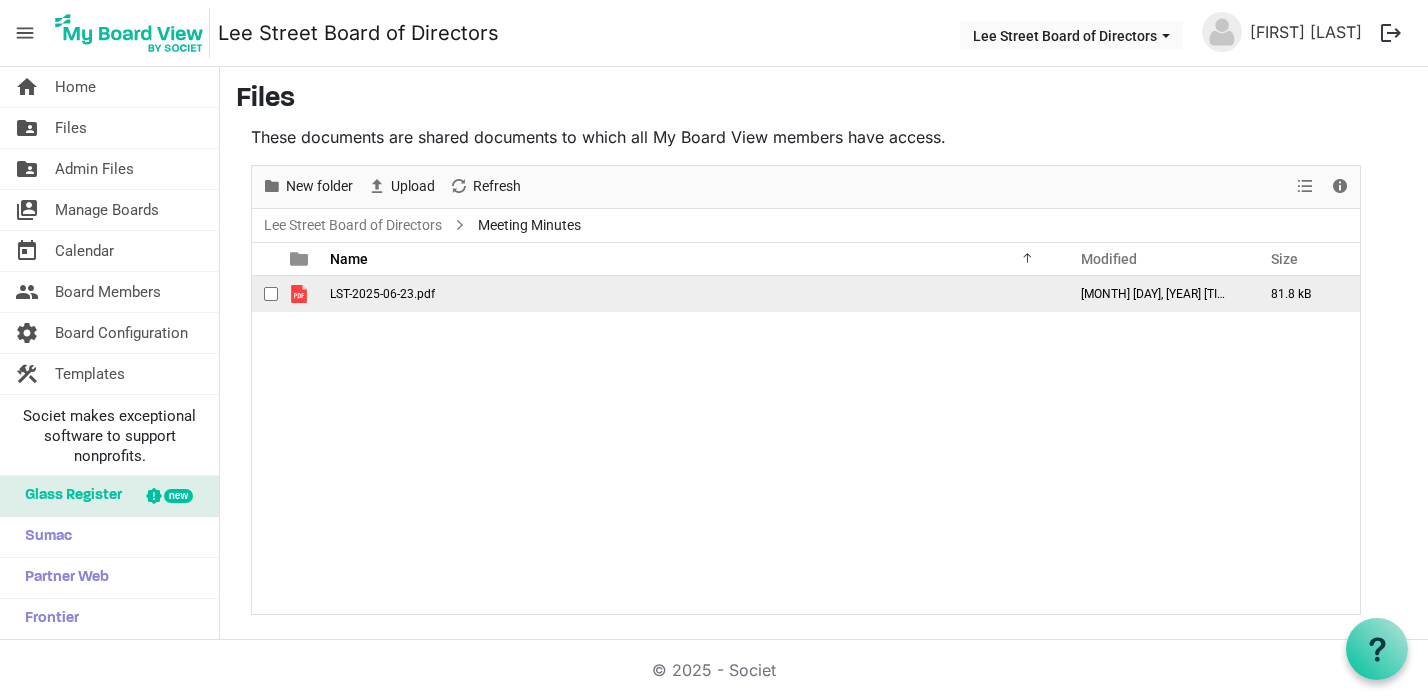 click on "LST-2025-06-23.pdf" at bounding box center (692, 294) 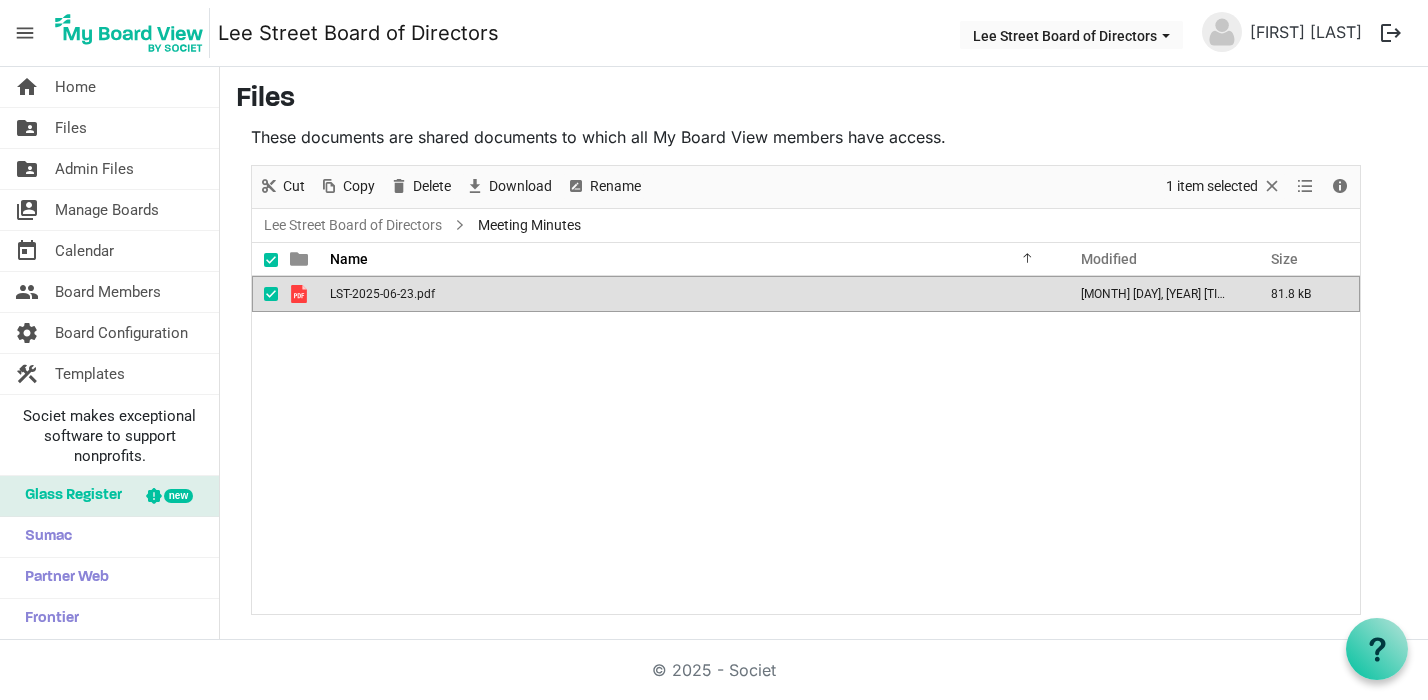 click on "LST-2025-06-23.pdf" at bounding box center [692, 294] 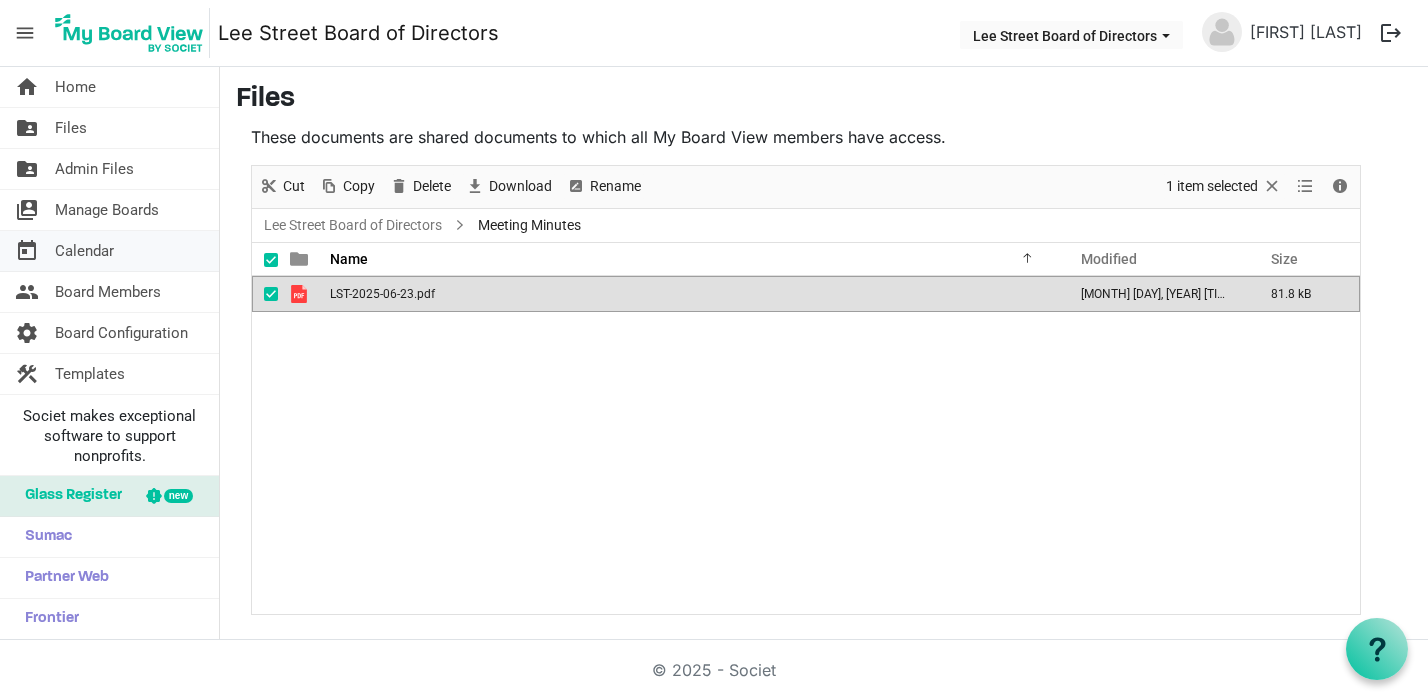 click on "Calendar" at bounding box center (84, 251) 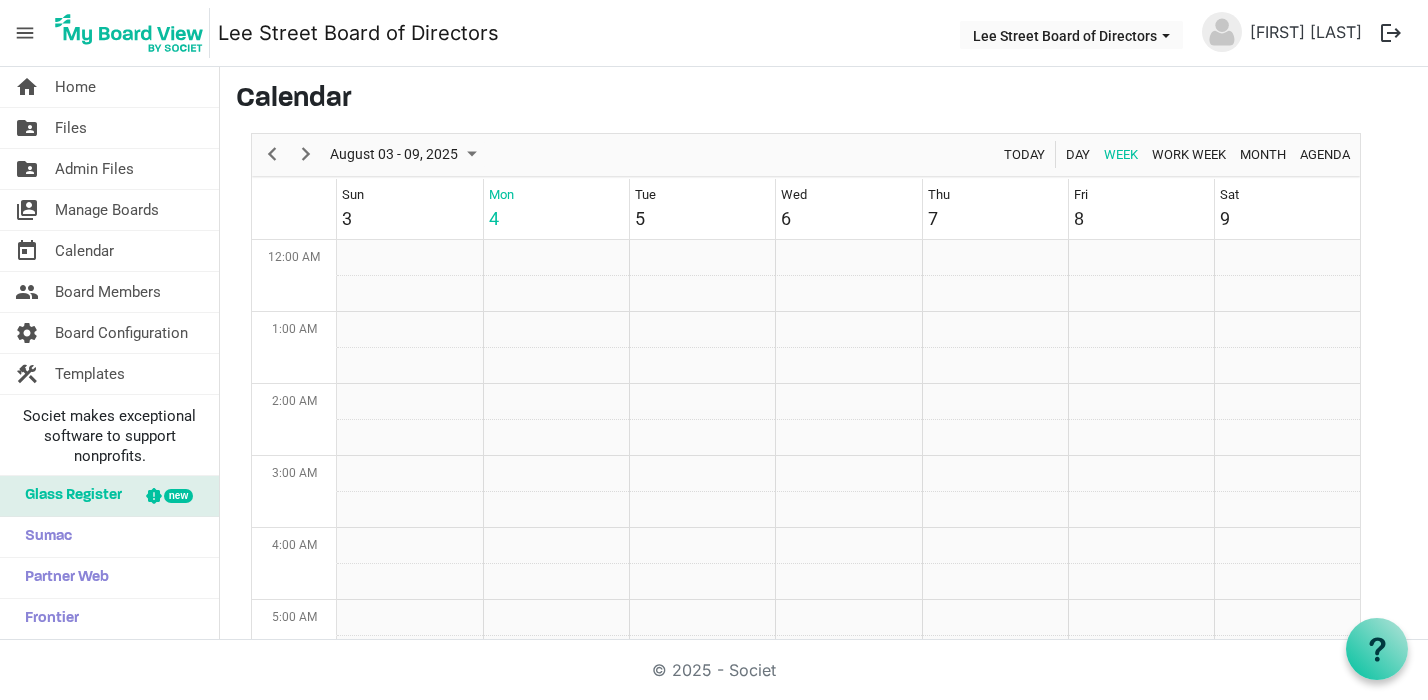 scroll, scrollTop: 0, scrollLeft: 0, axis: both 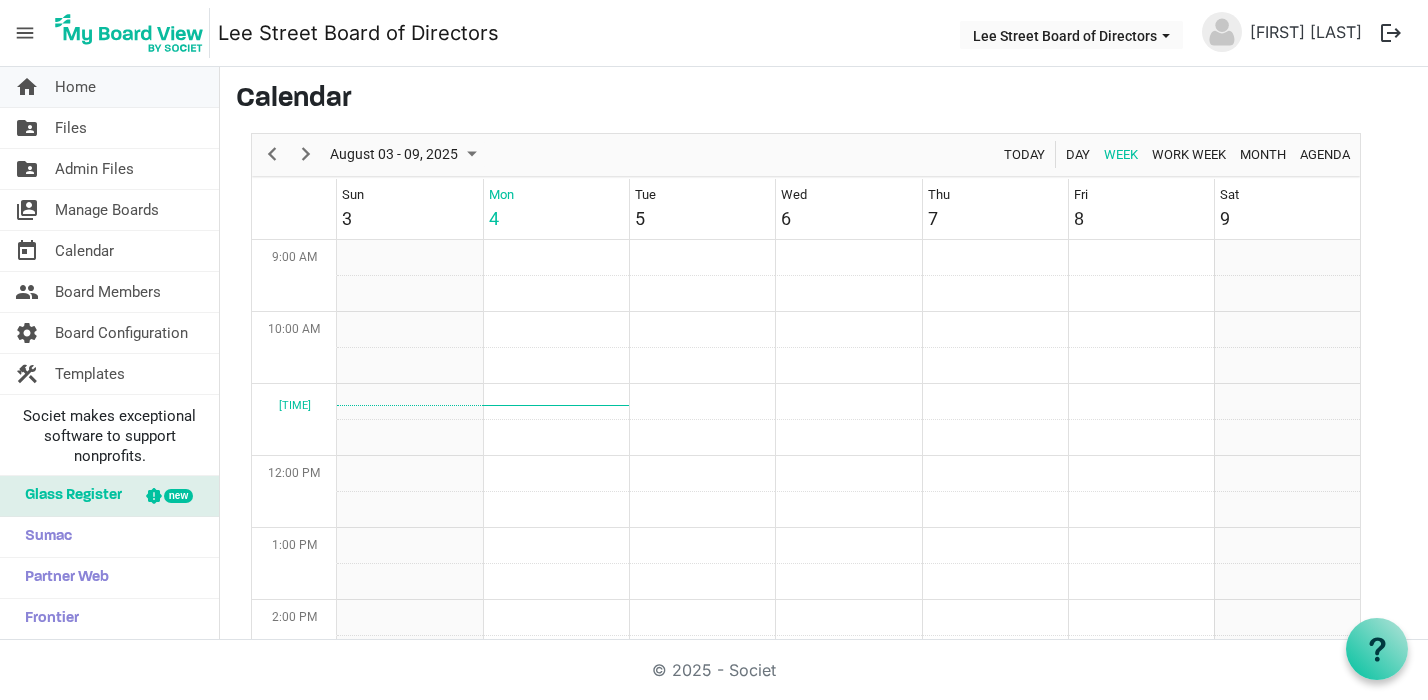 click on "Home" at bounding box center [75, 87] 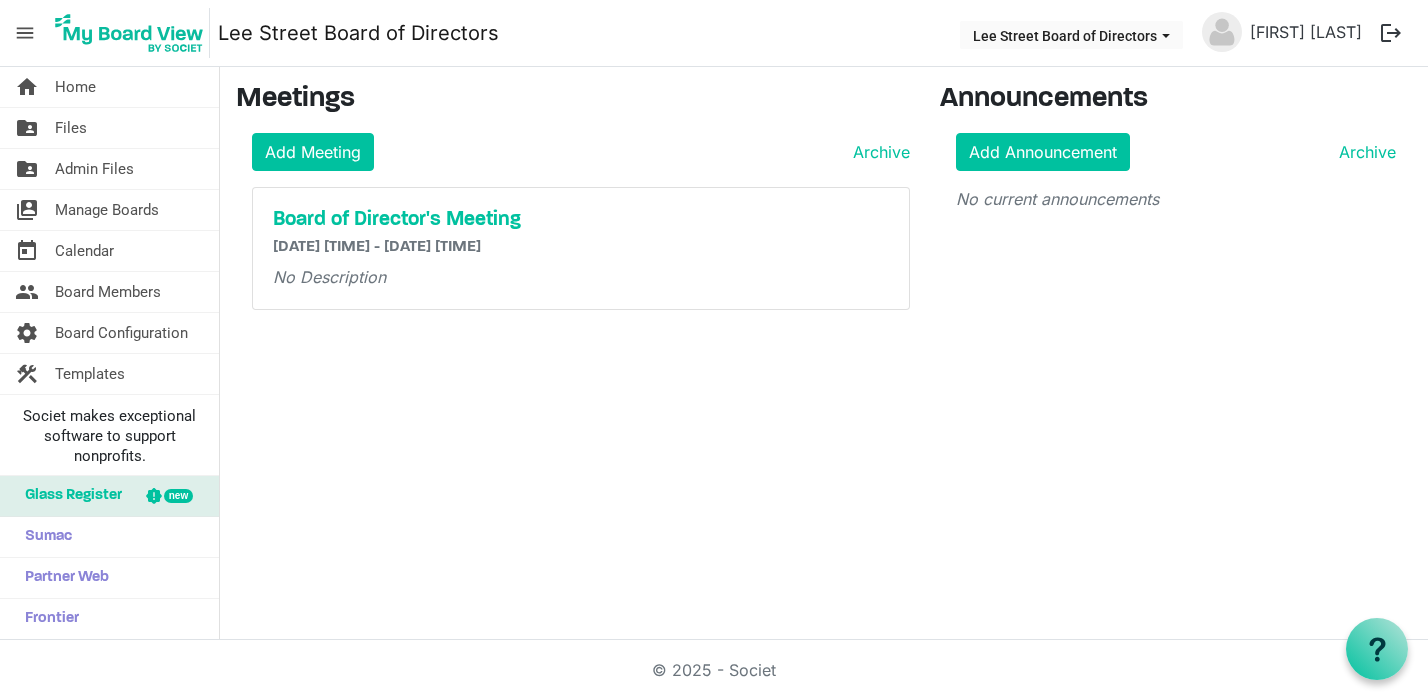 scroll, scrollTop: 0, scrollLeft: 0, axis: both 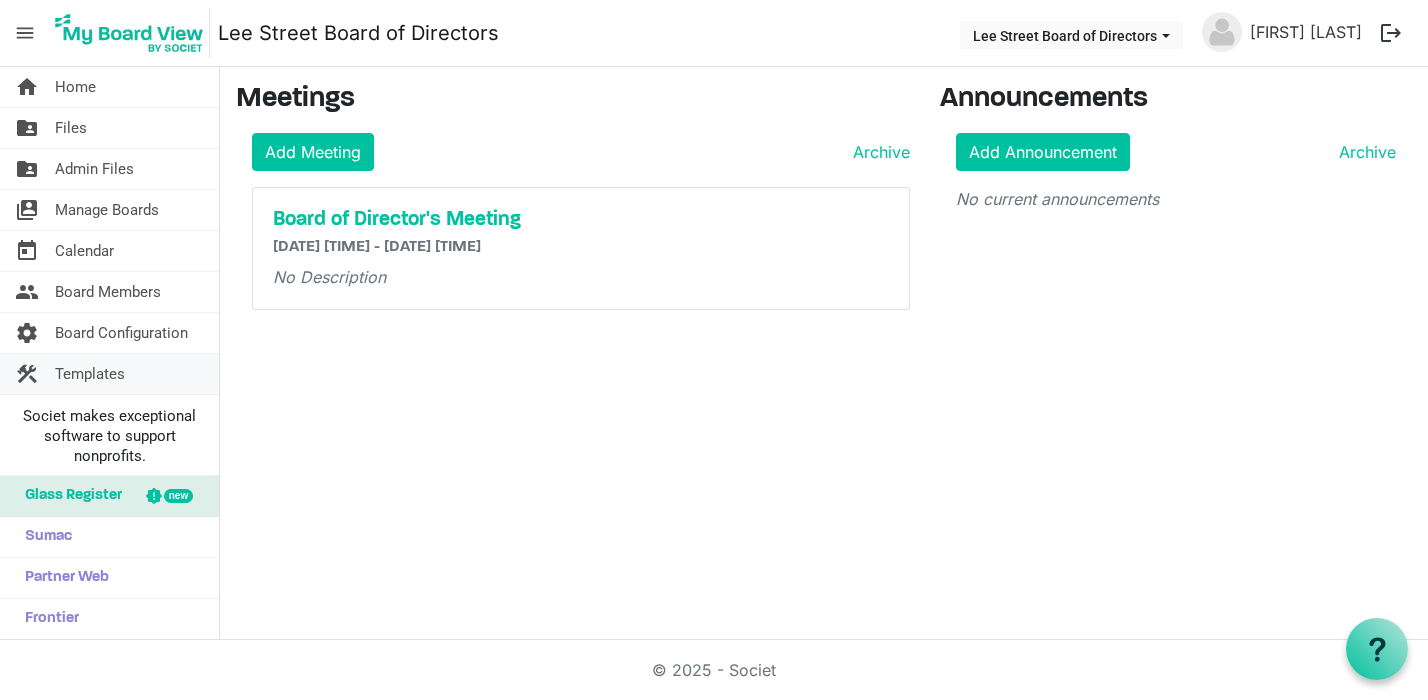 click on "construction" at bounding box center (27, 374) 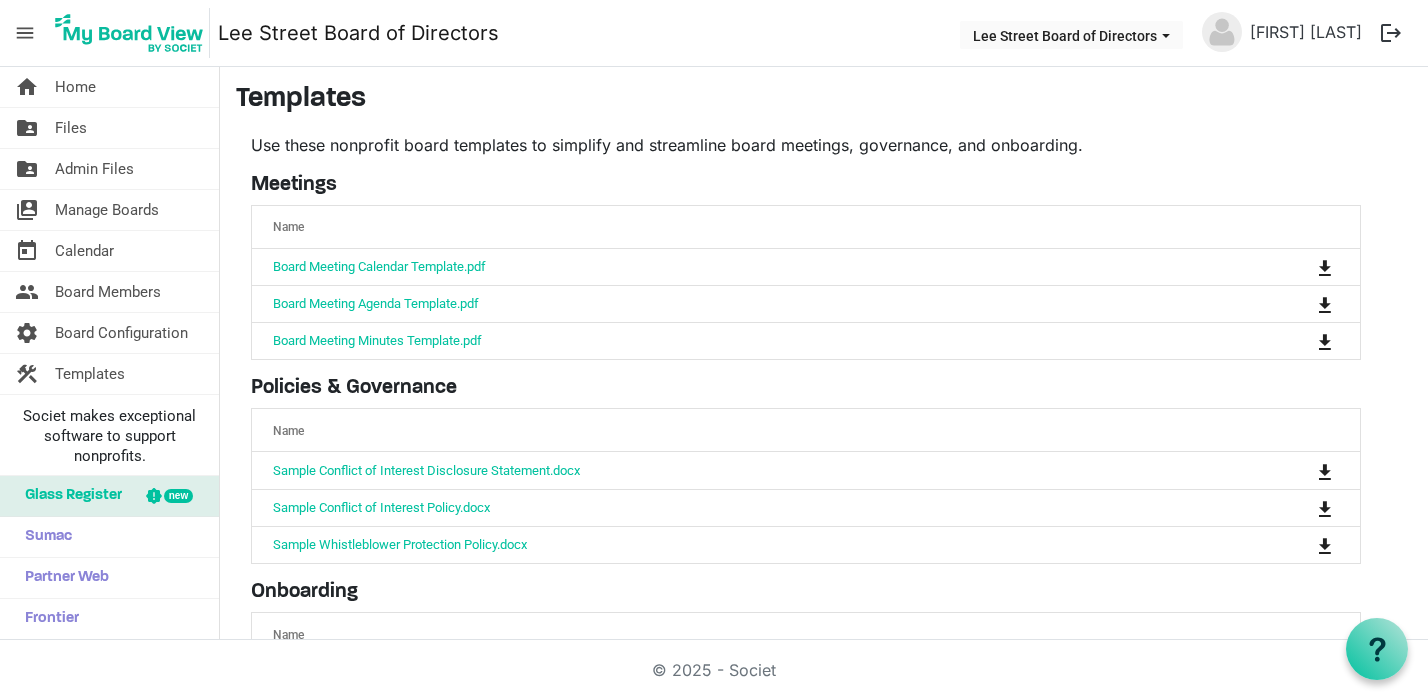 scroll, scrollTop: 0, scrollLeft: 0, axis: both 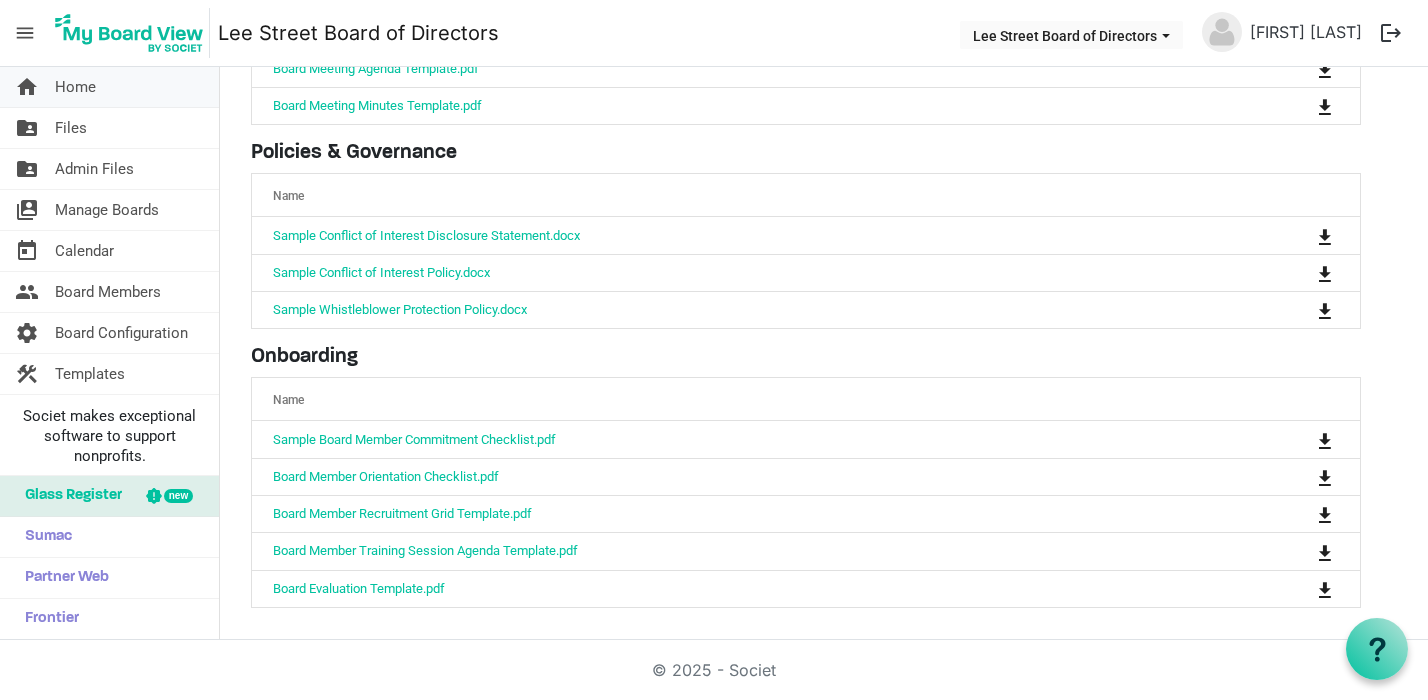 click on "home
Home" at bounding box center [109, 87] 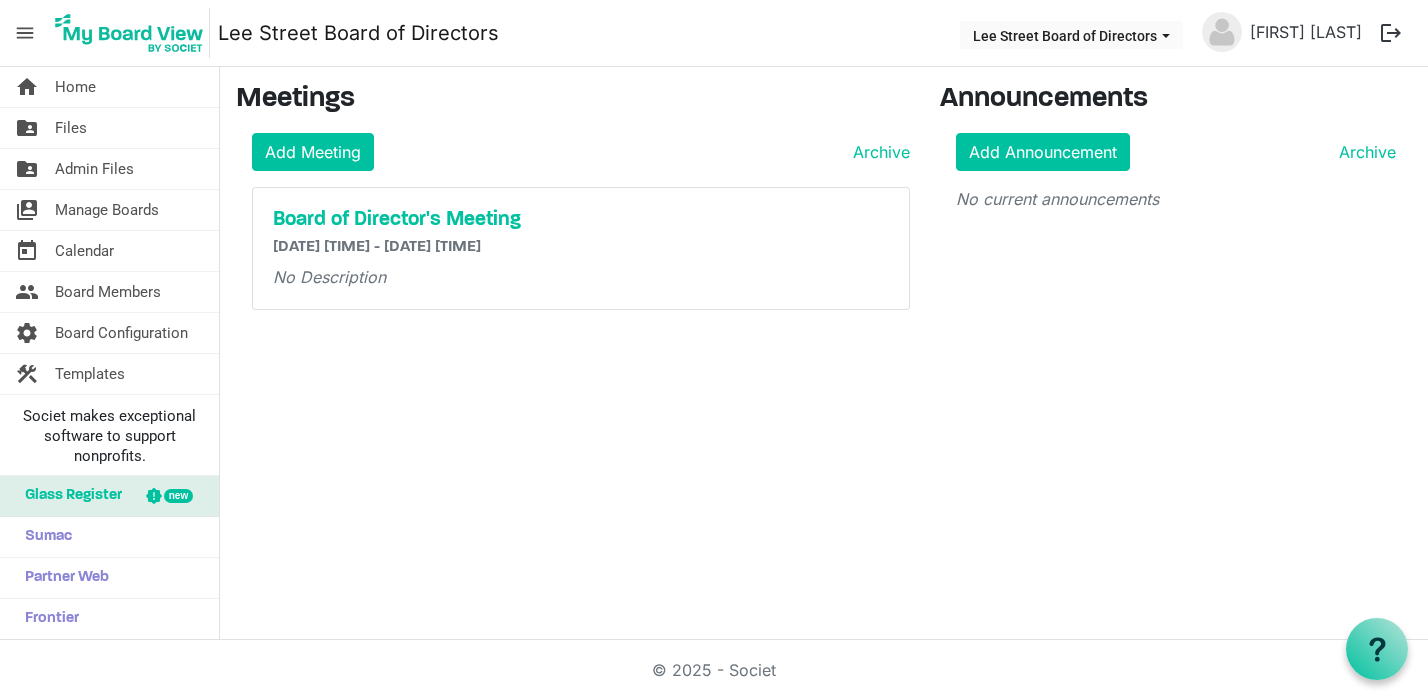 scroll, scrollTop: 0, scrollLeft: 0, axis: both 